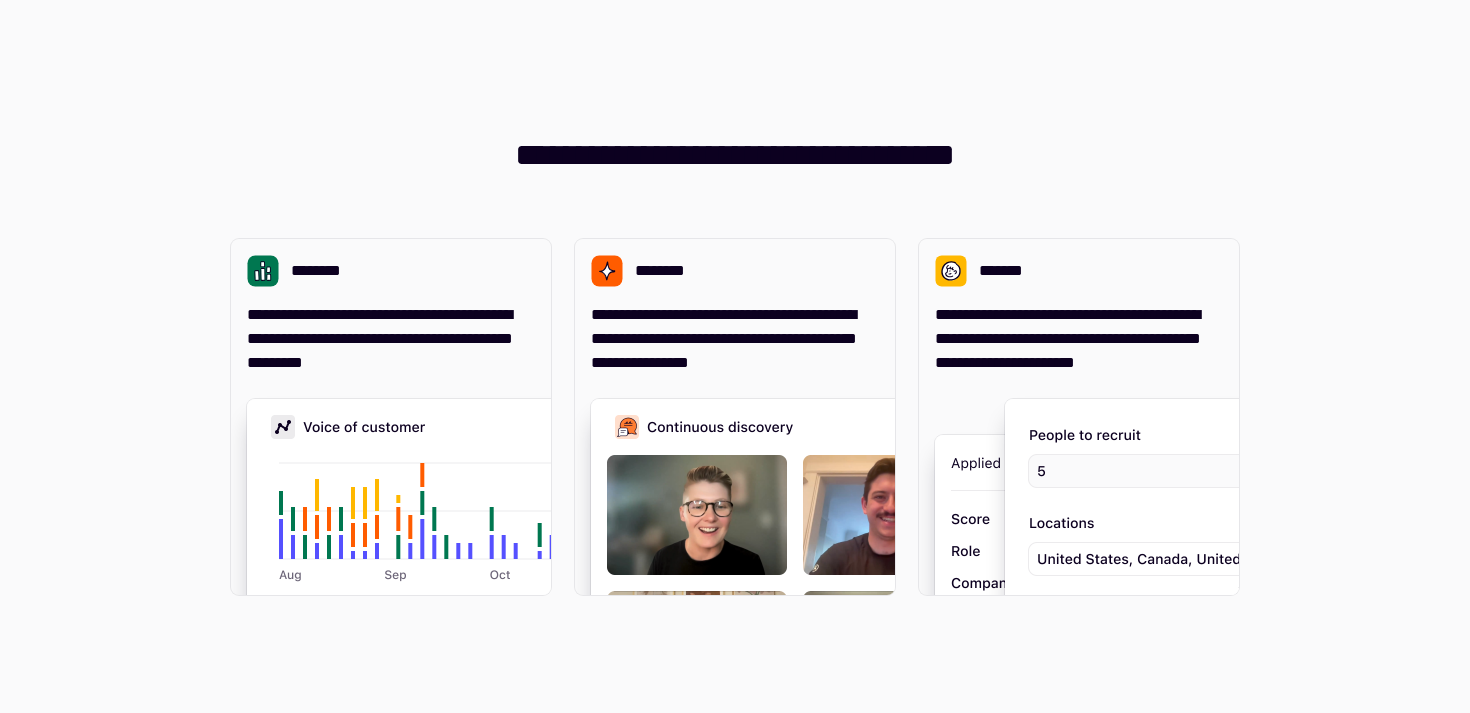 scroll, scrollTop: 0, scrollLeft: 0, axis: both 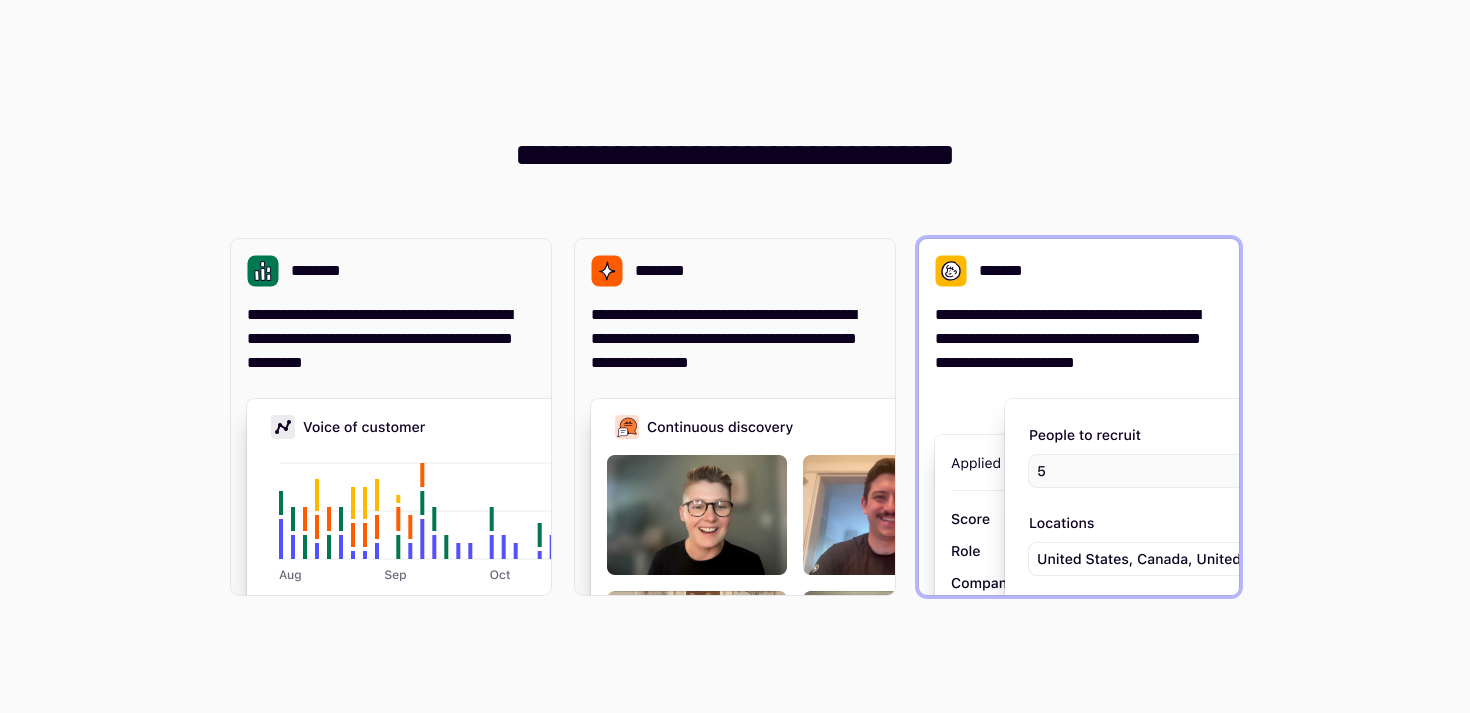 click on "**********" at bounding box center [1079, 339] 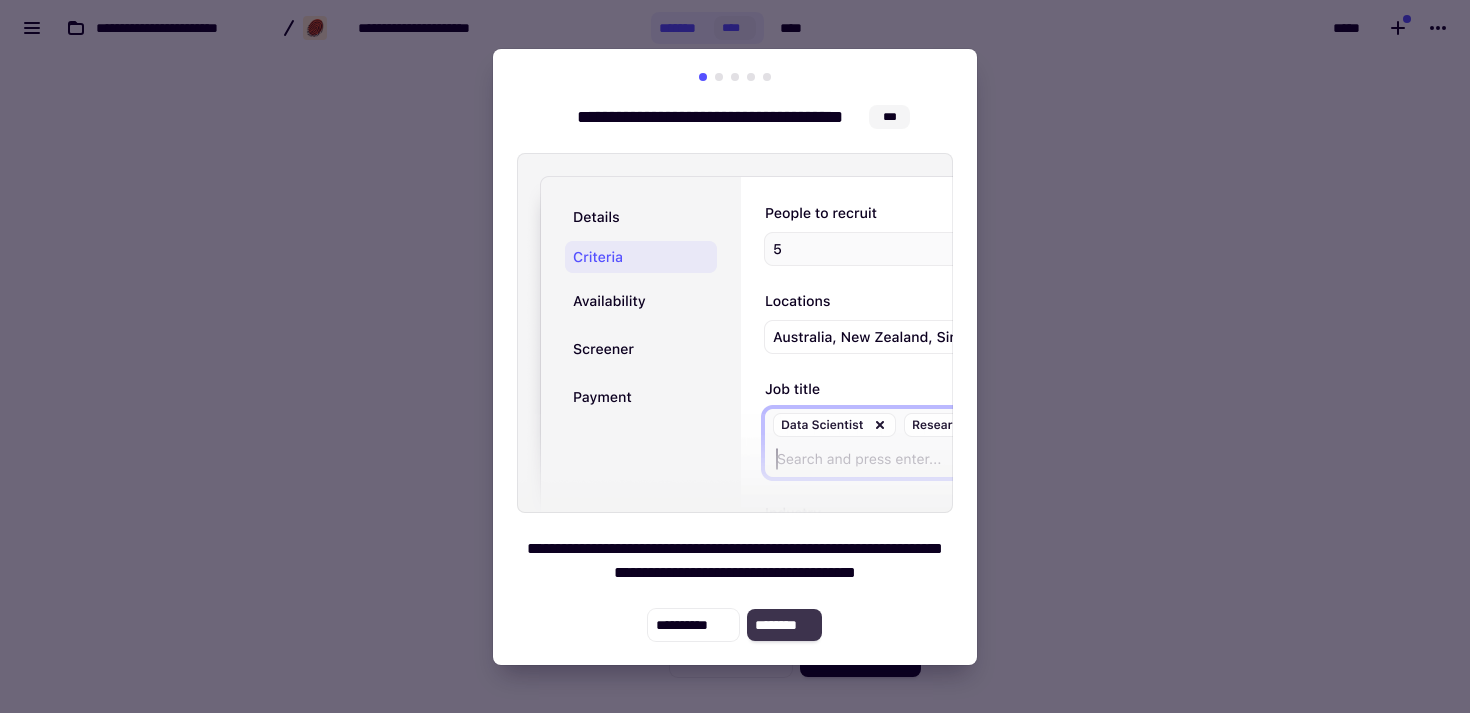 click on "********" 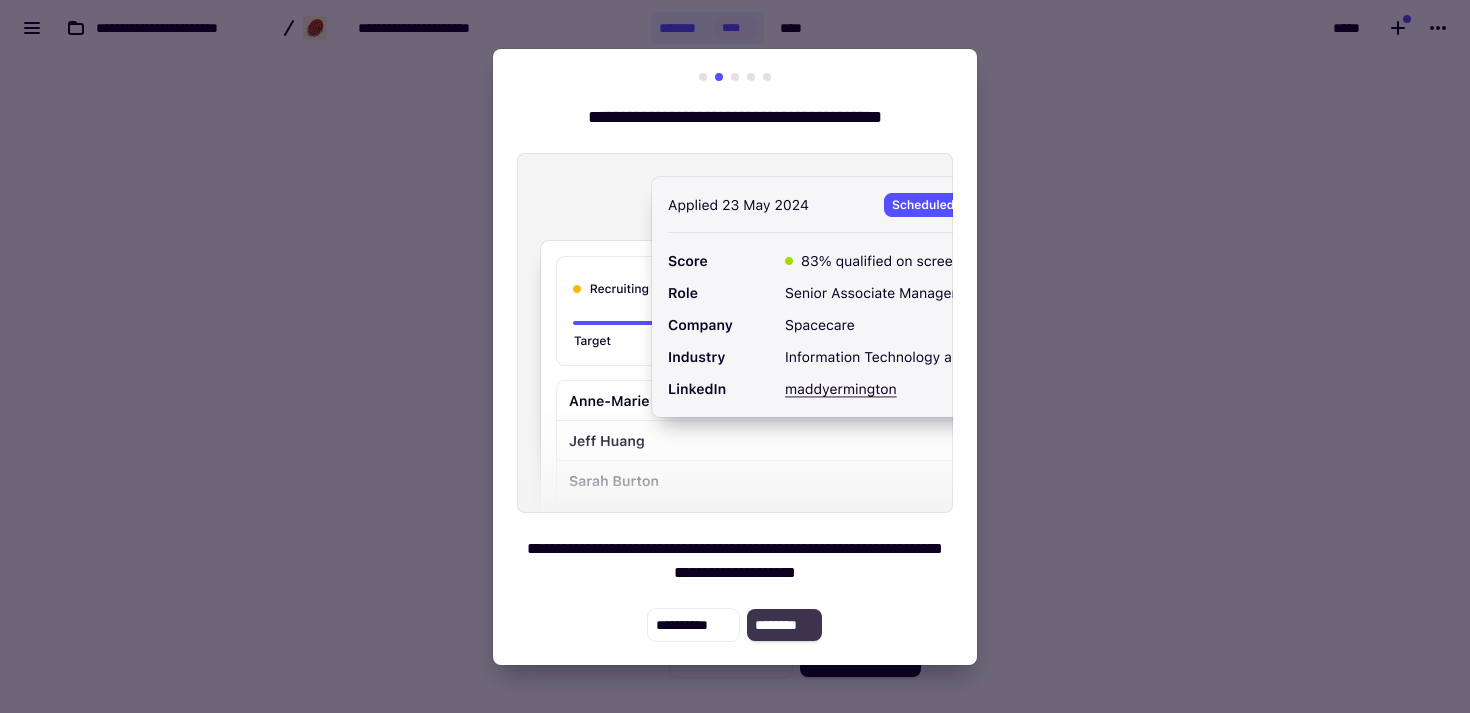 click on "********" 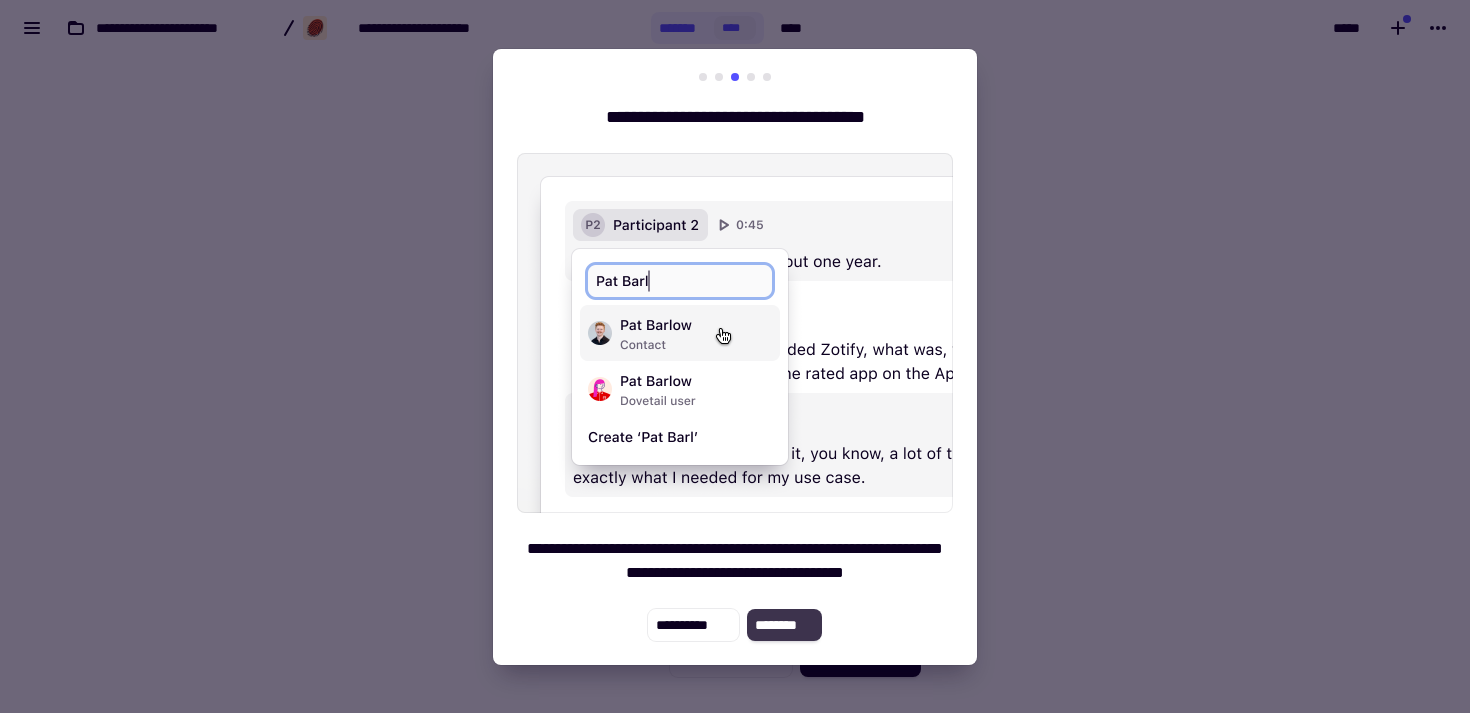 click on "********" 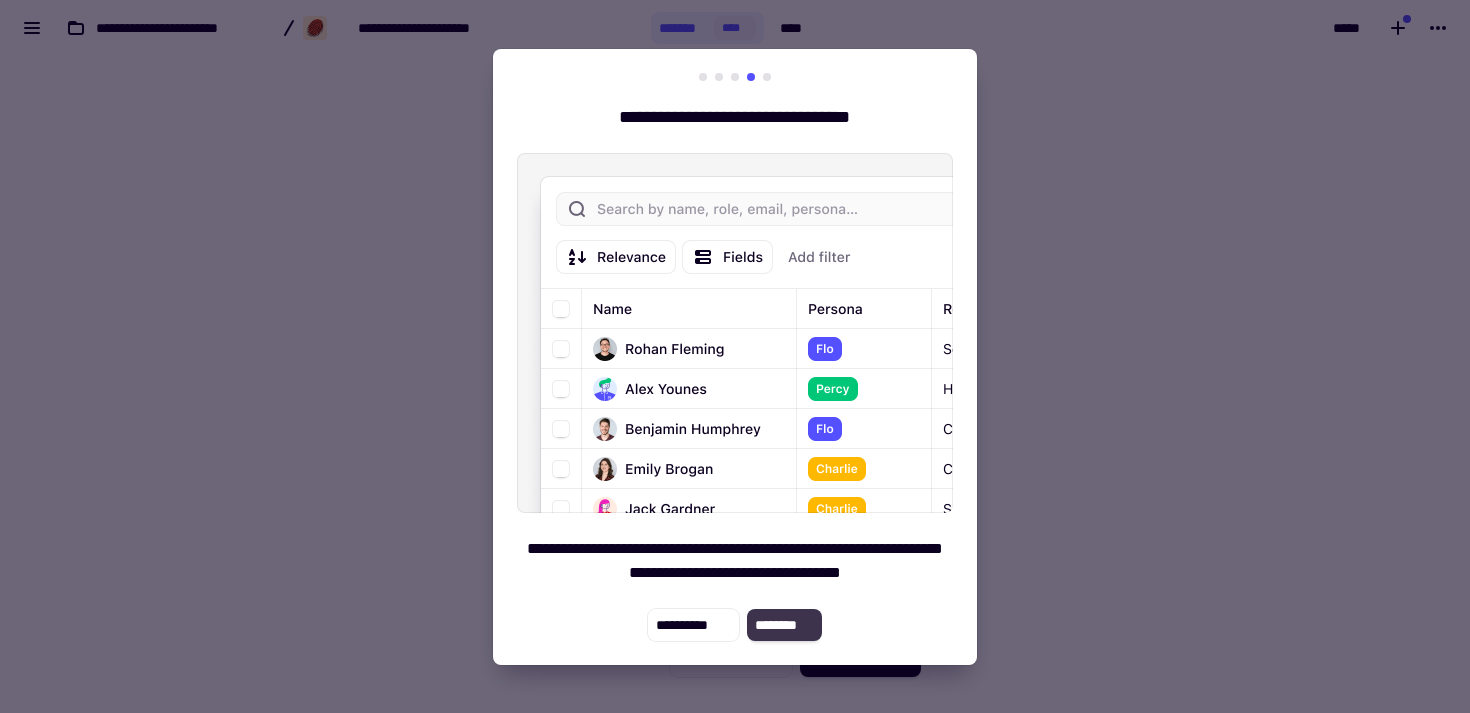 click on "********" 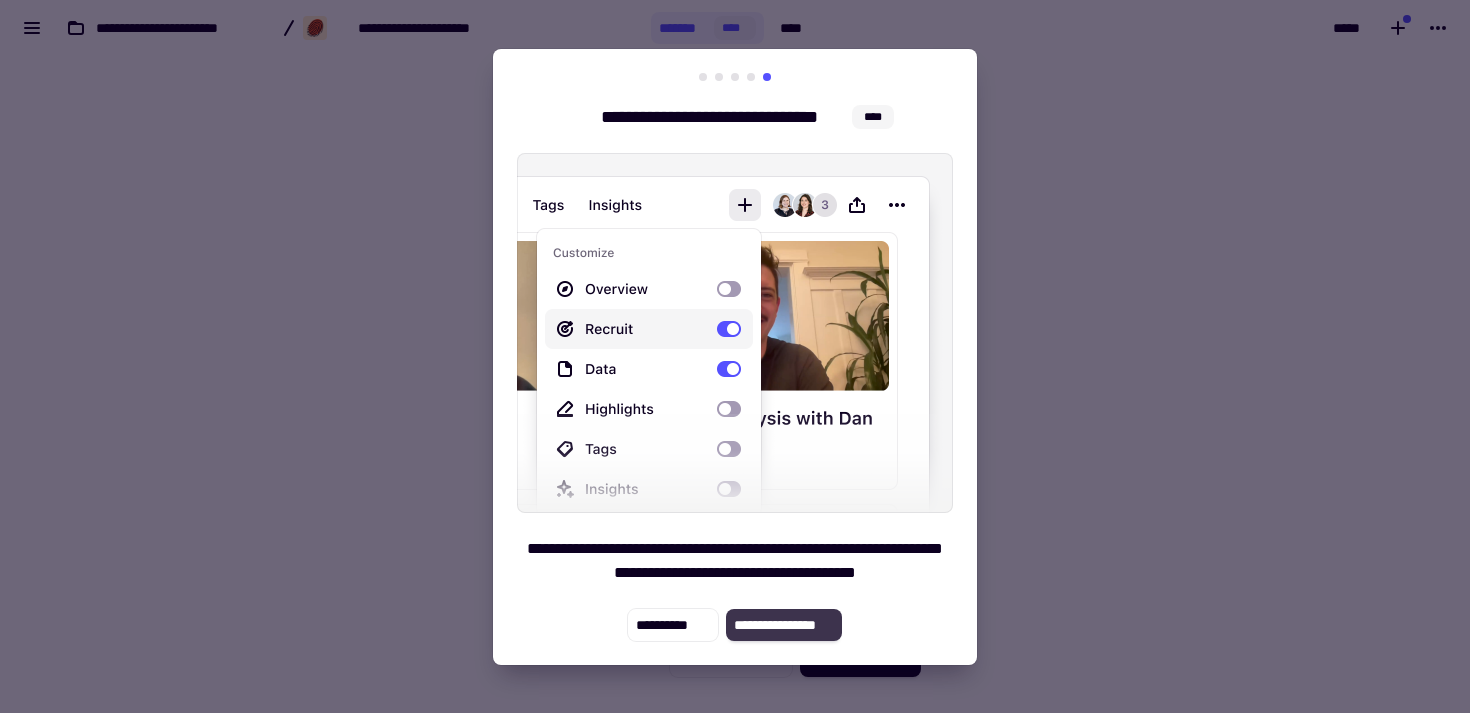 click on "**********" 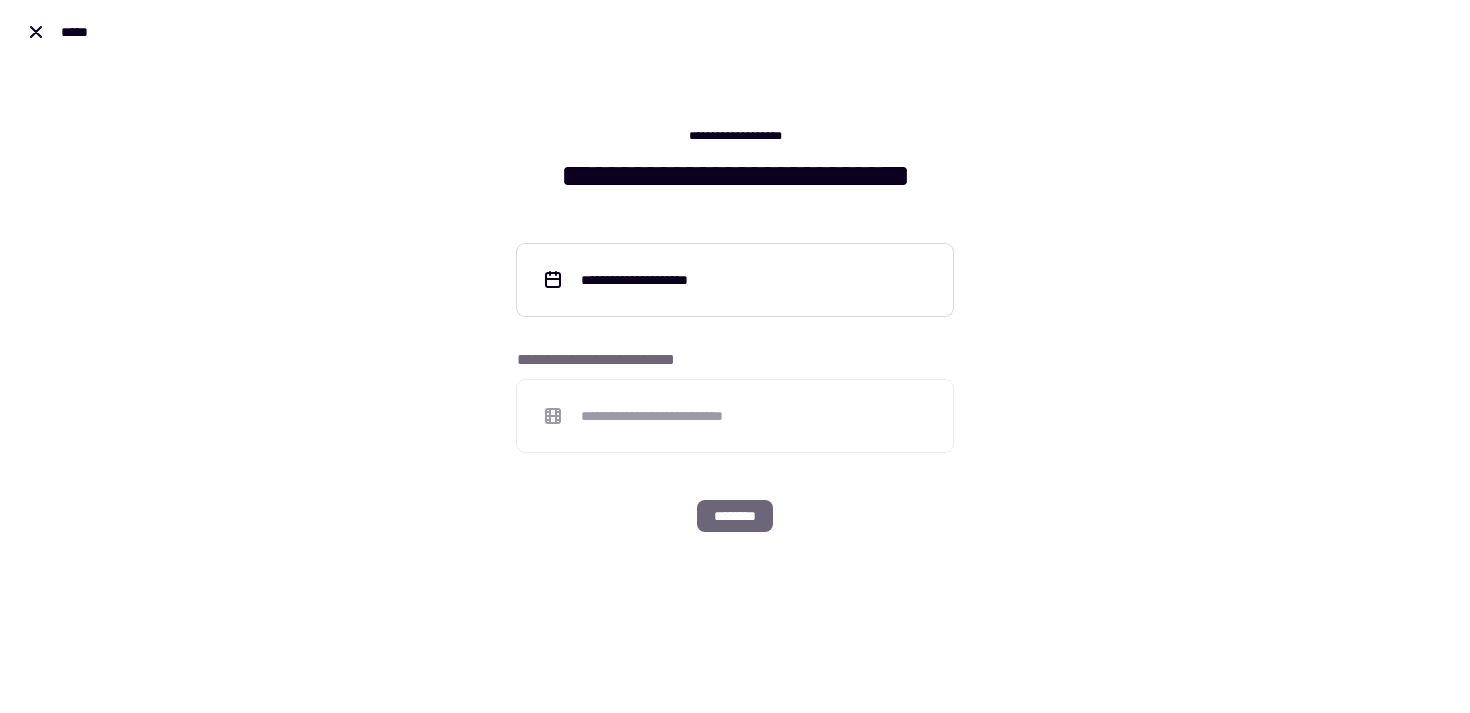 click on "**********" at bounding box center [735, 280] 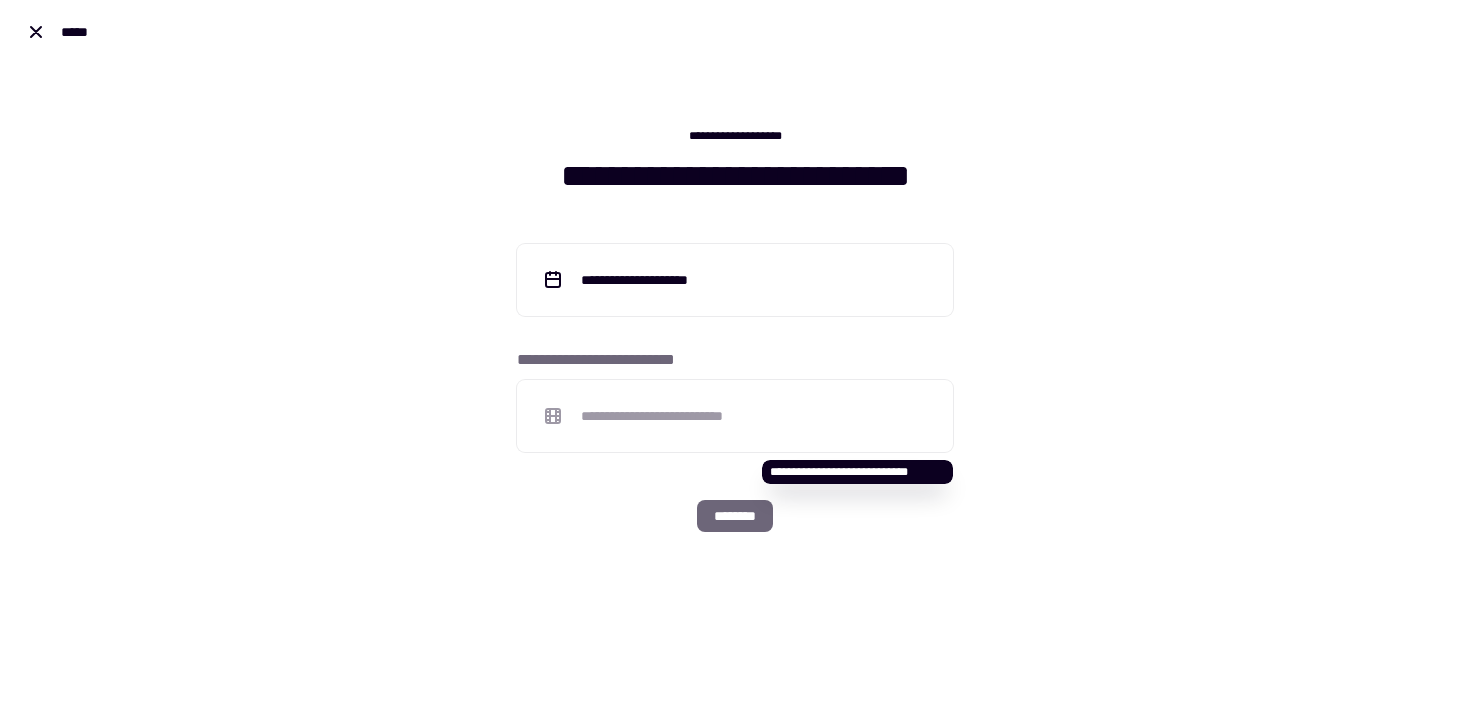 click on "**********" at bounding box center (735, 416) 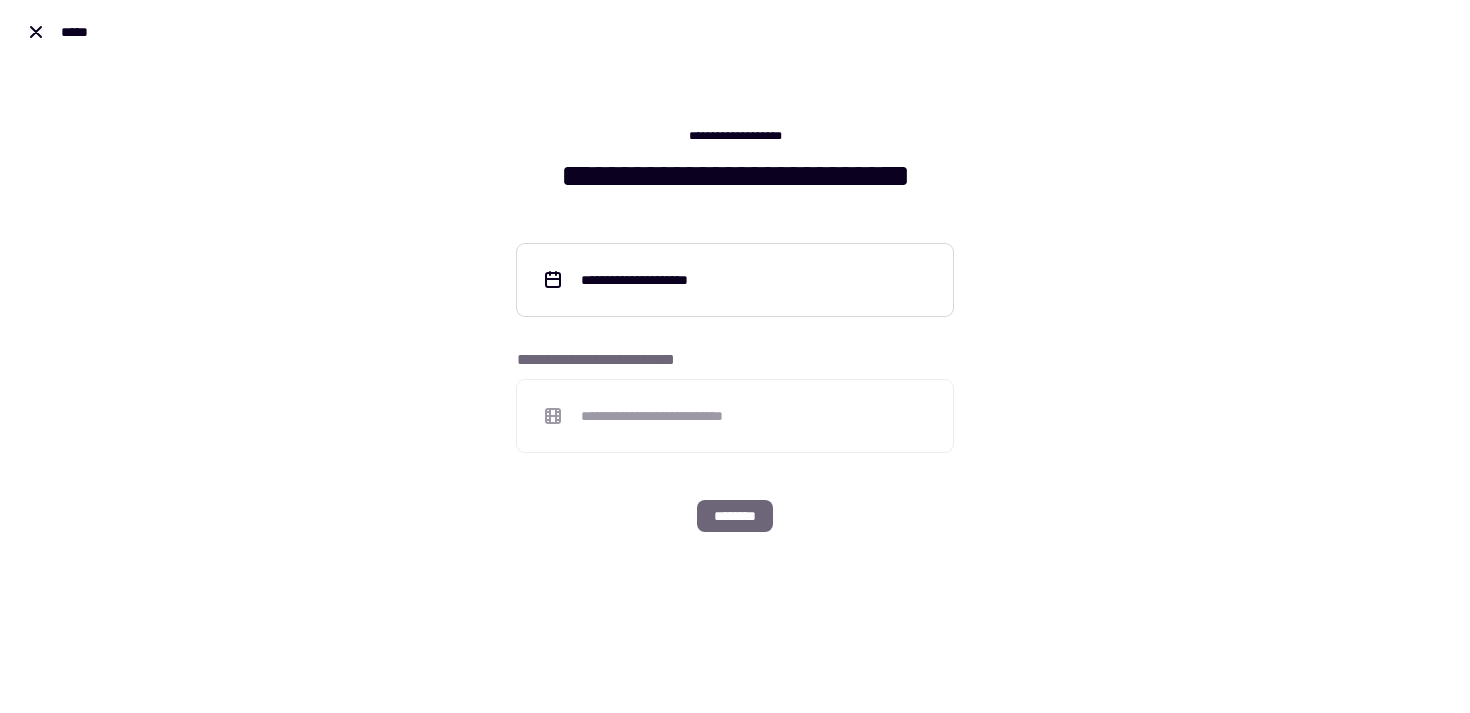click on "**********" at bounding box center [656, 280] 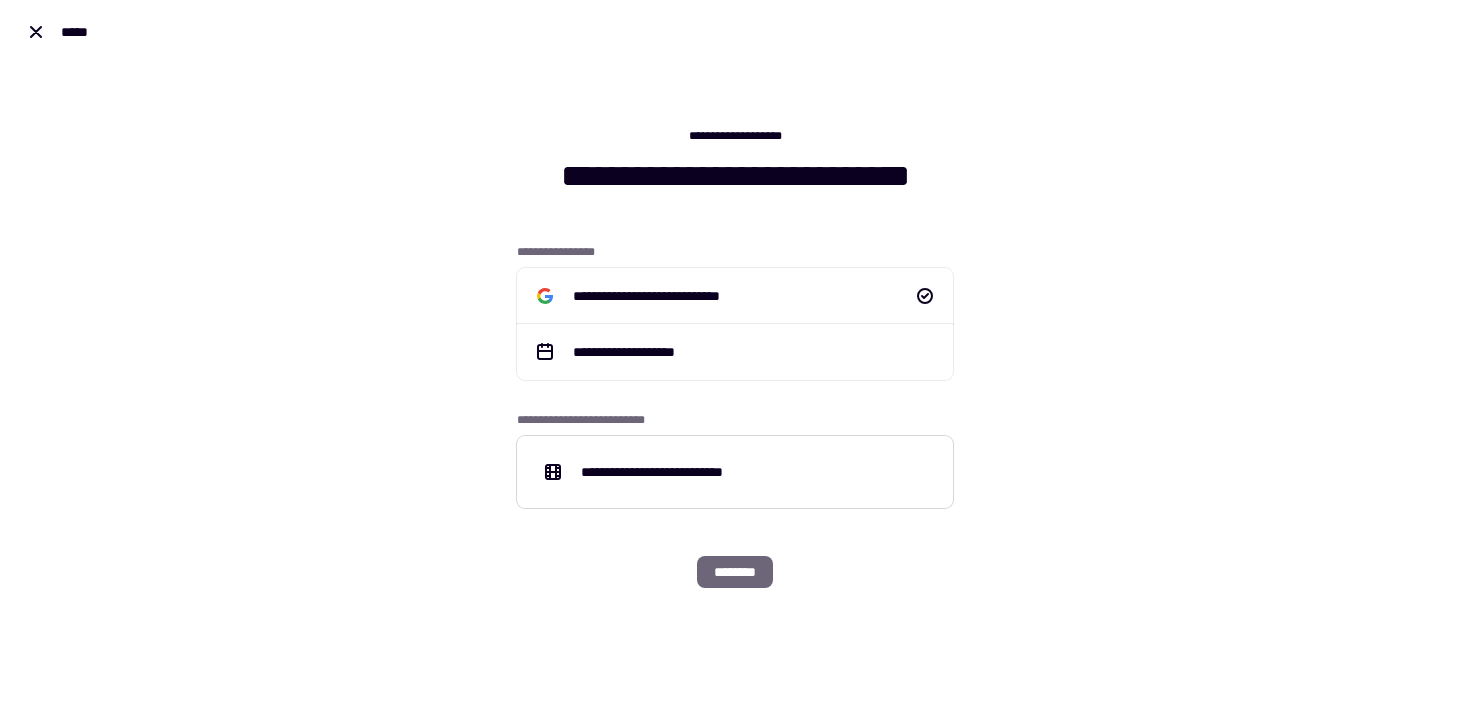 click on "**********" at bounding box center [735, 472] 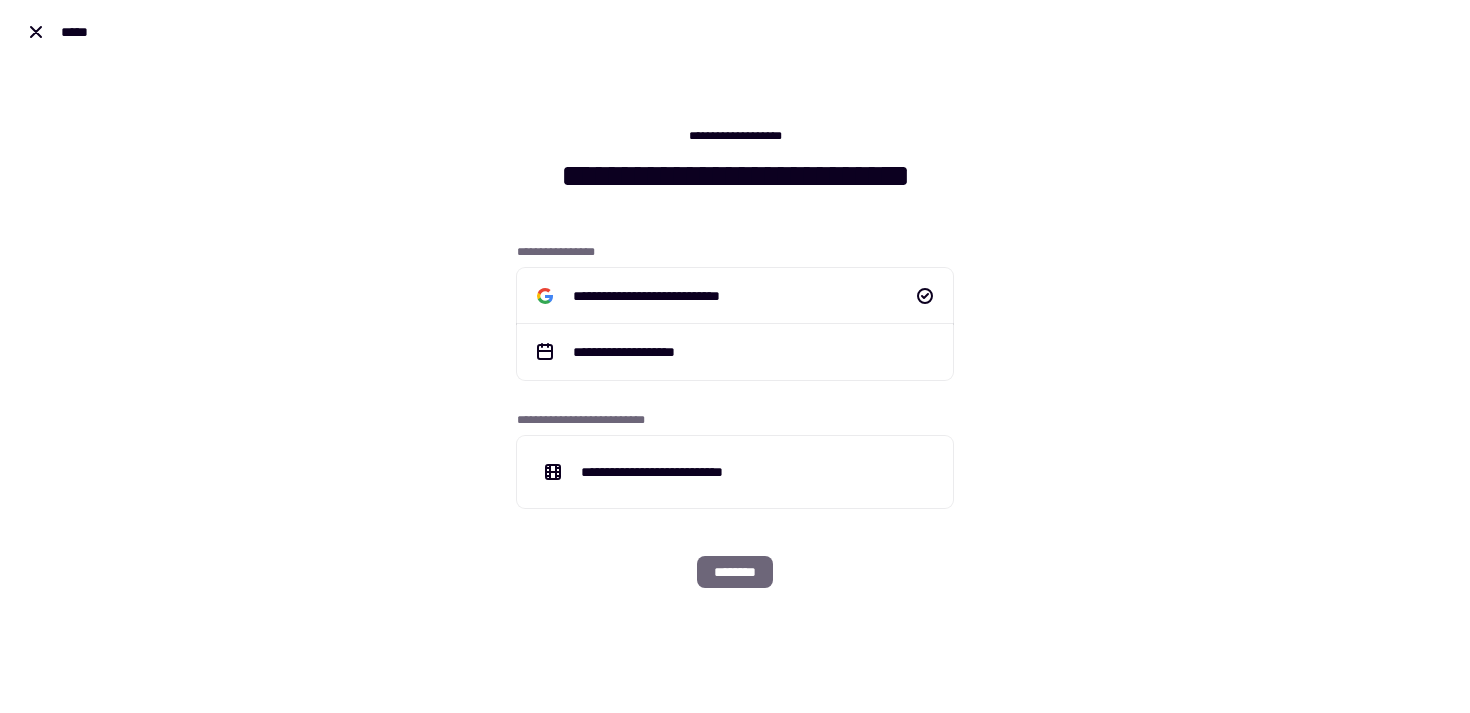 click on "********" 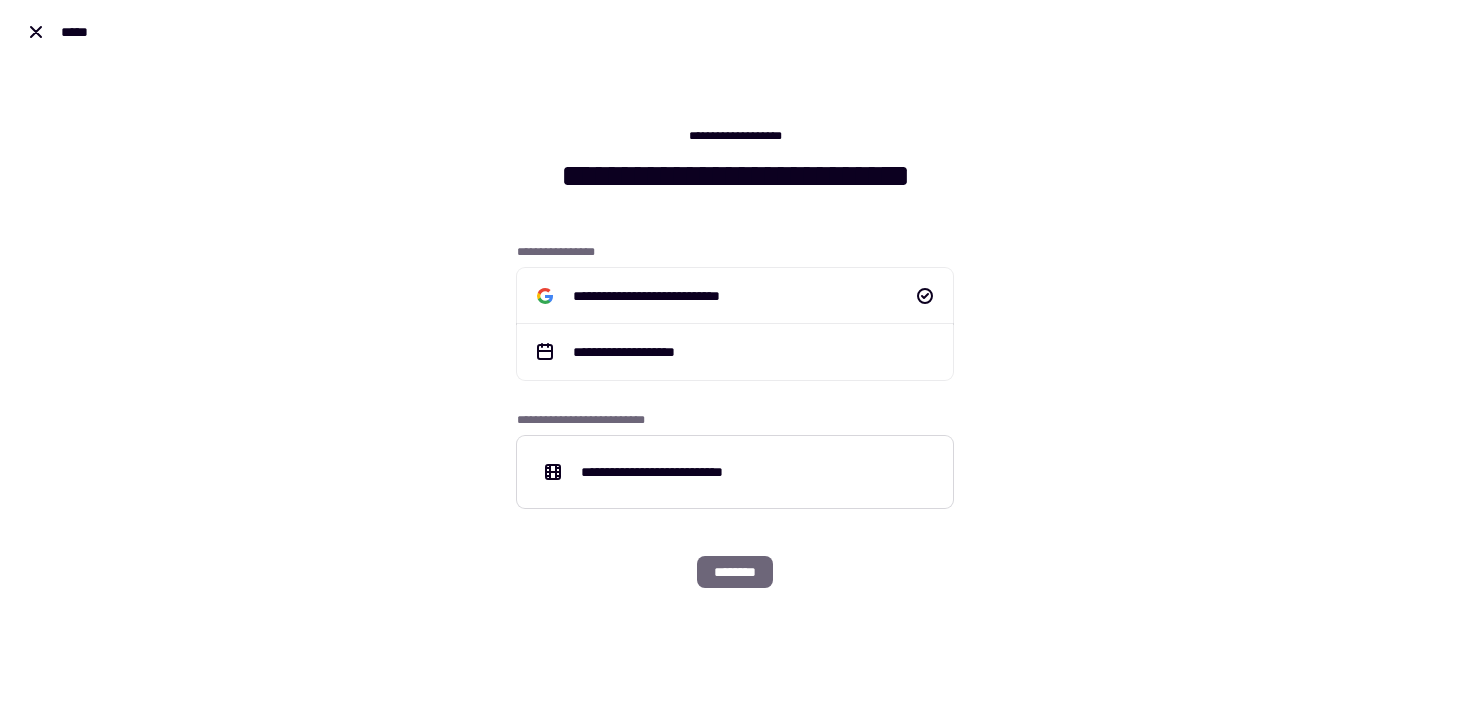 click on "**********" at bounding box center (735, 472) 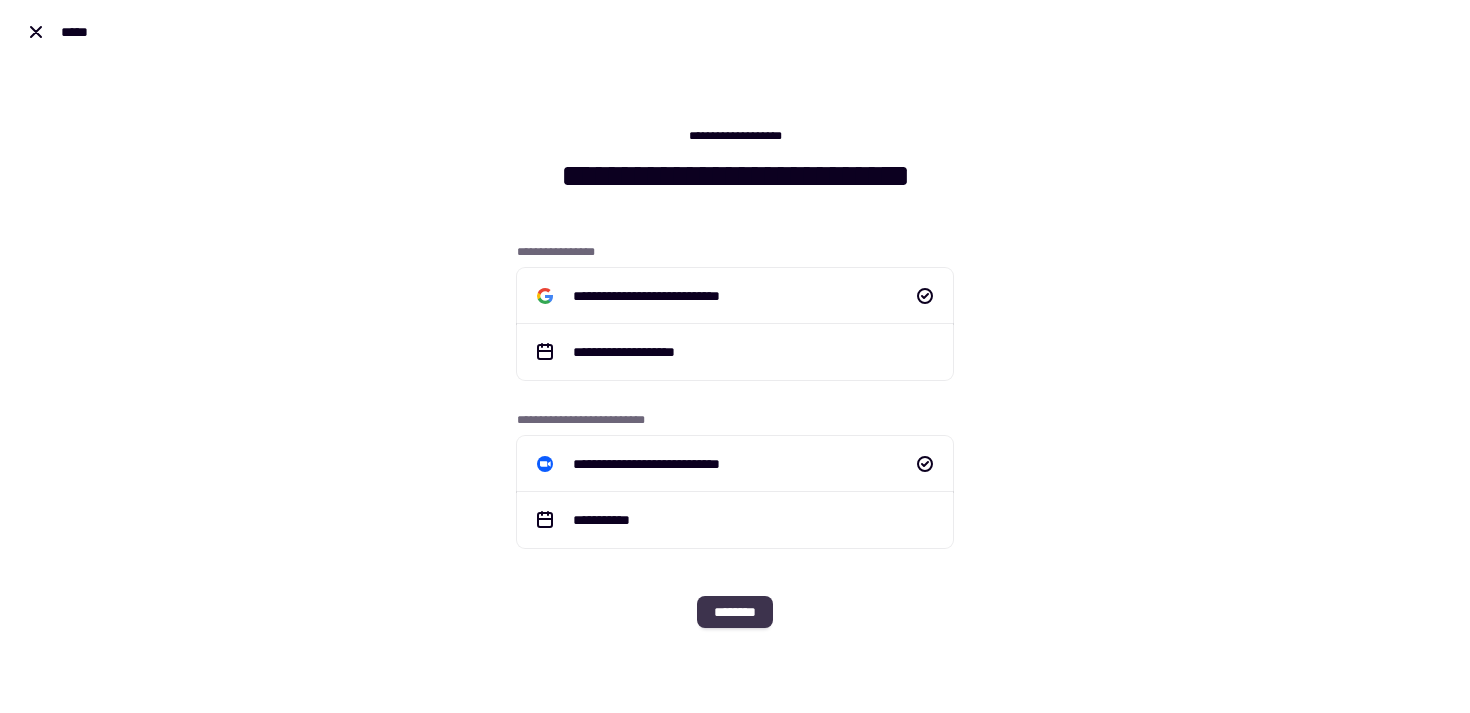 click on "********" 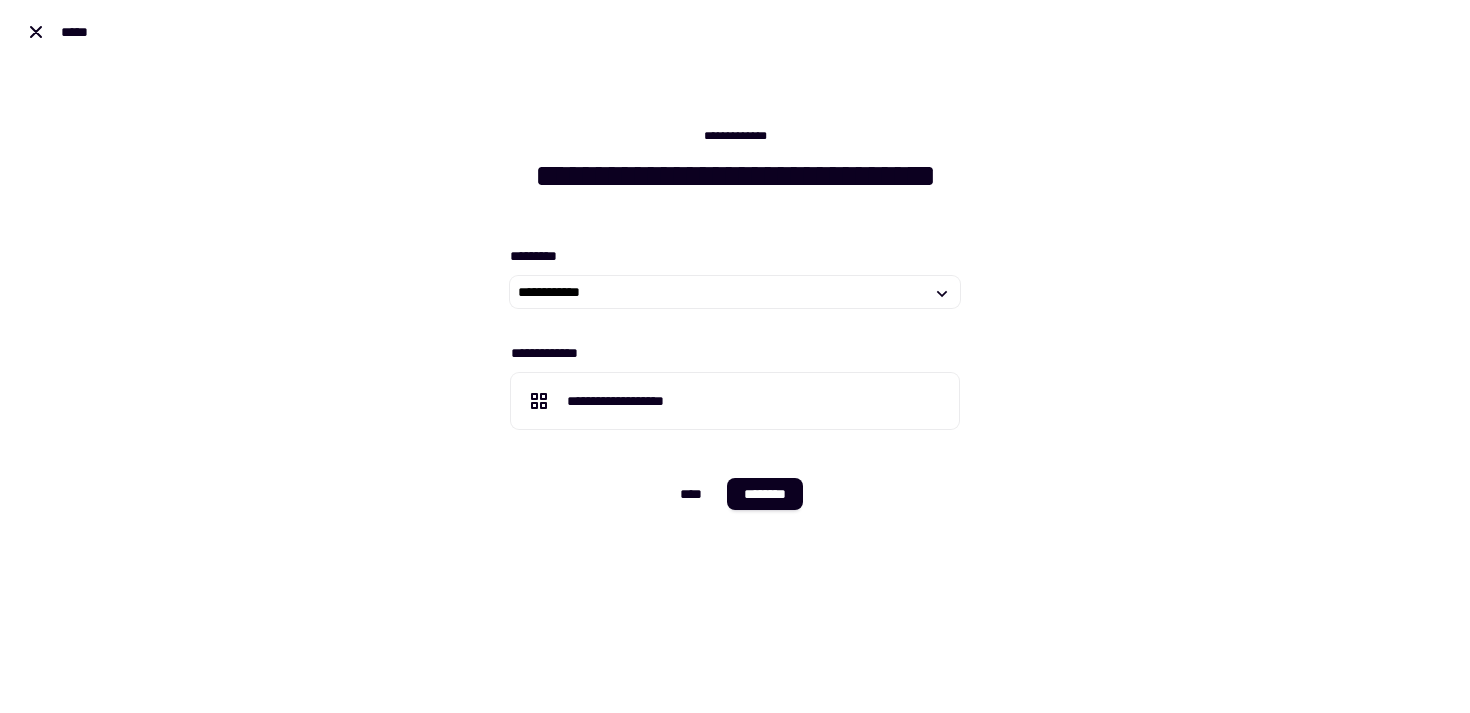 click on "**********" 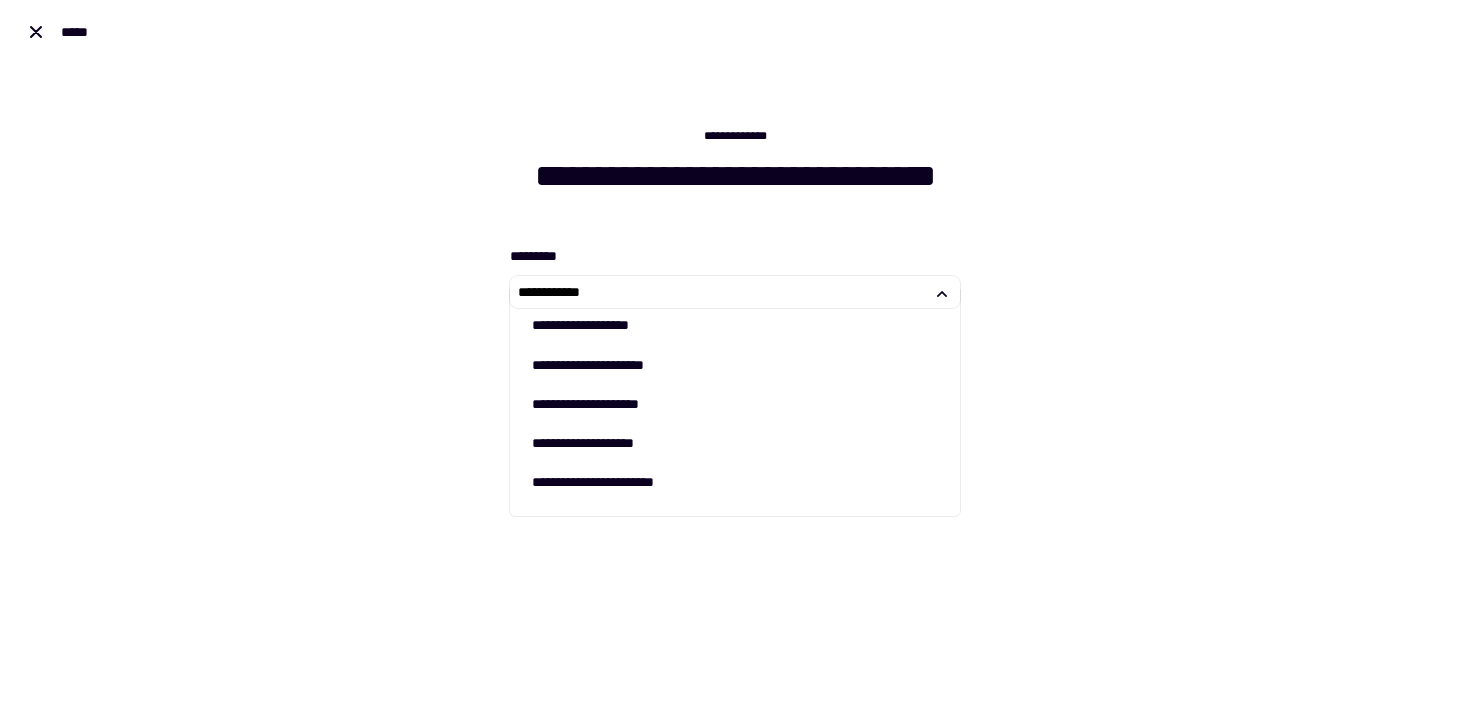 scroll, scrollTop: 1436, scrollLeft: 0, axis: vertical 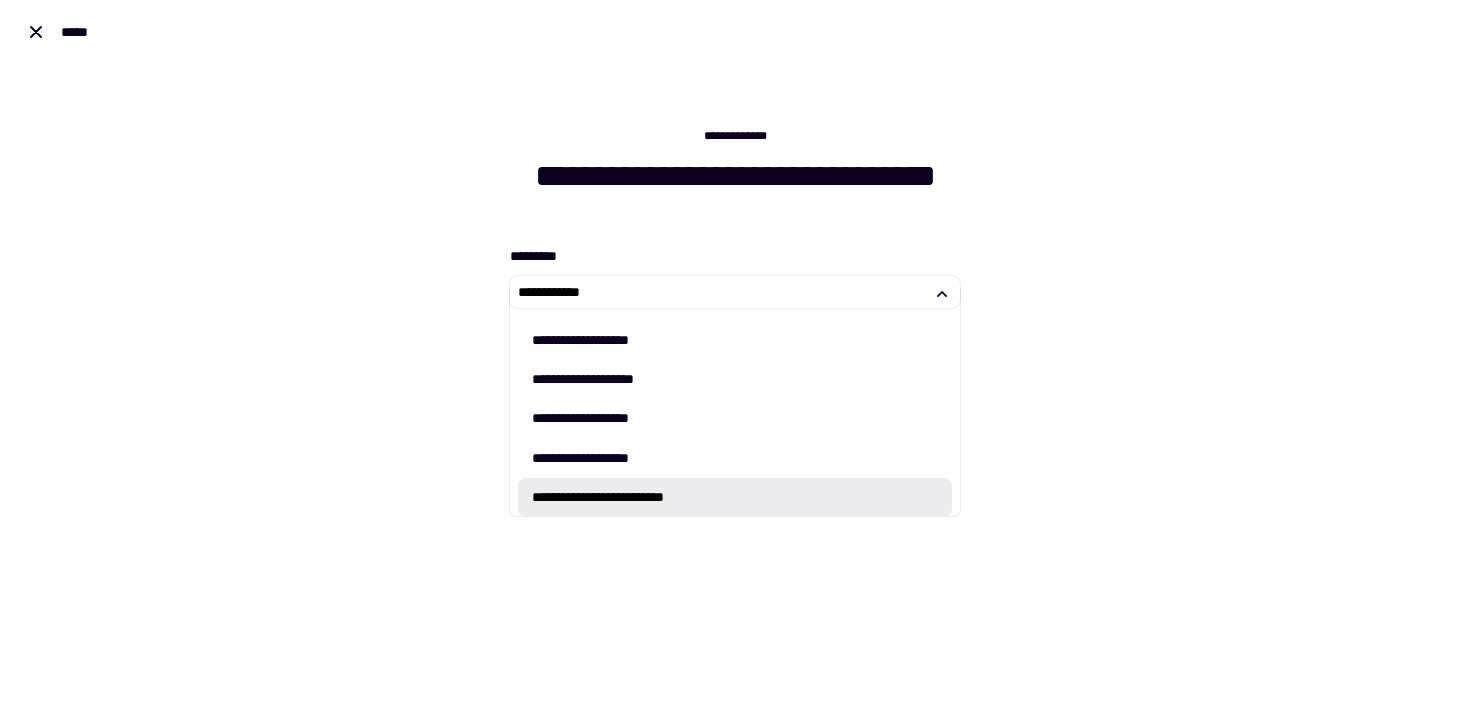 click on "**********" at bounding box center [735, 319] 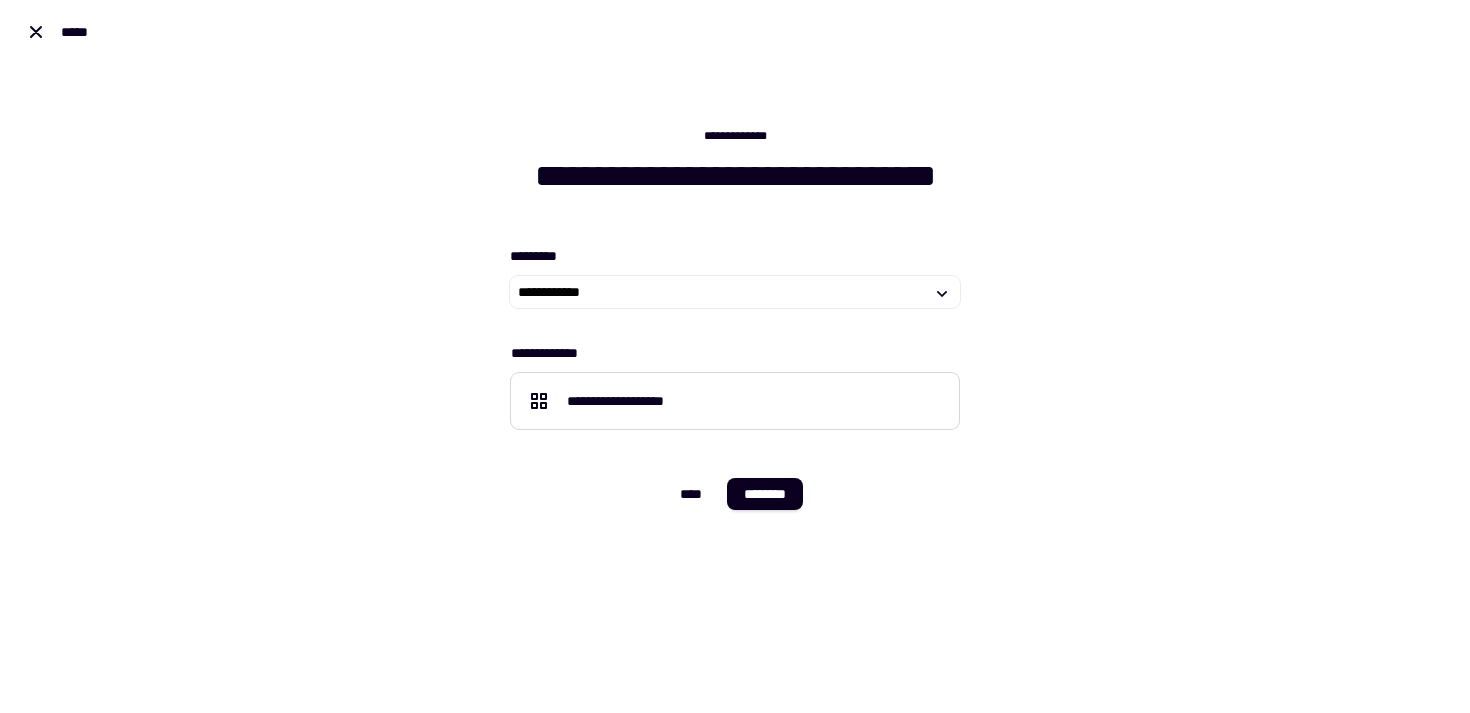 click on "**********" at bounding box center (734, 401) 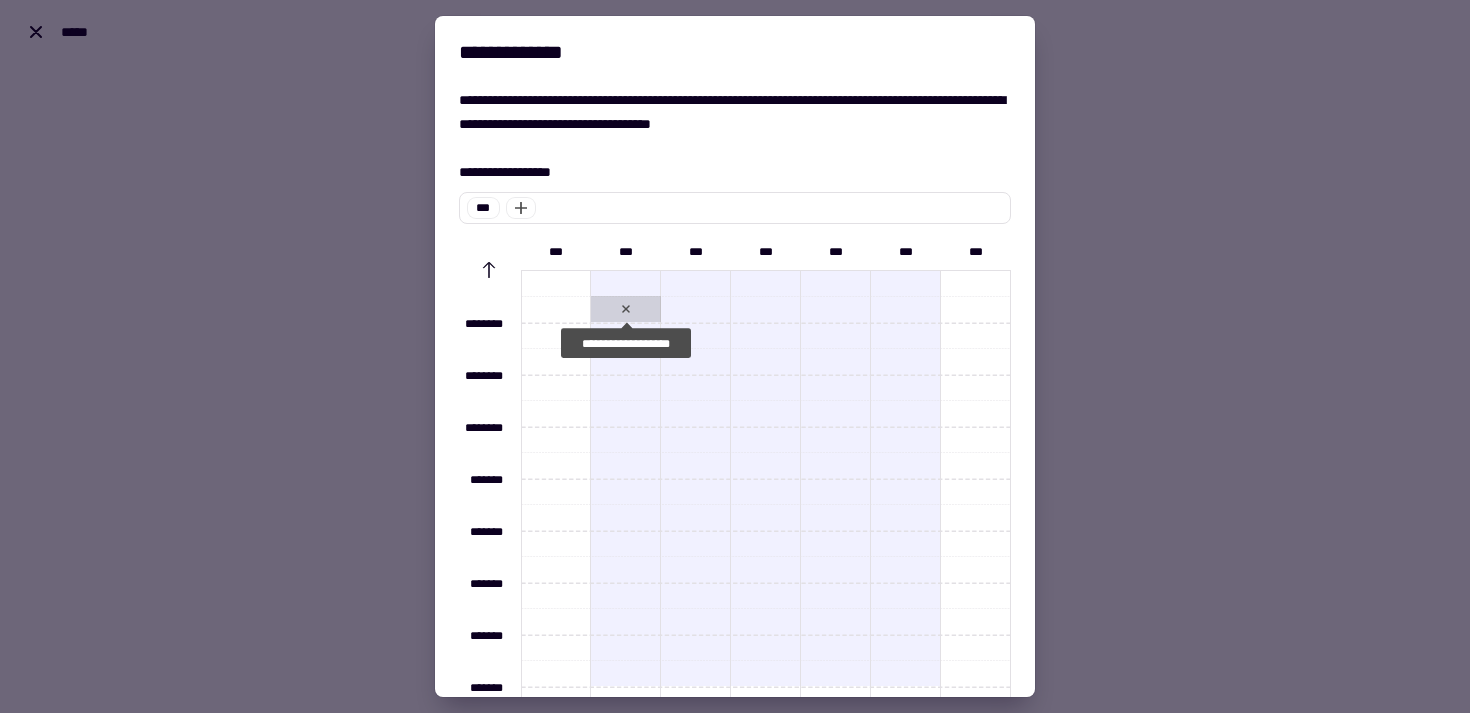 click on "**********" at bounding box center [626, 309] 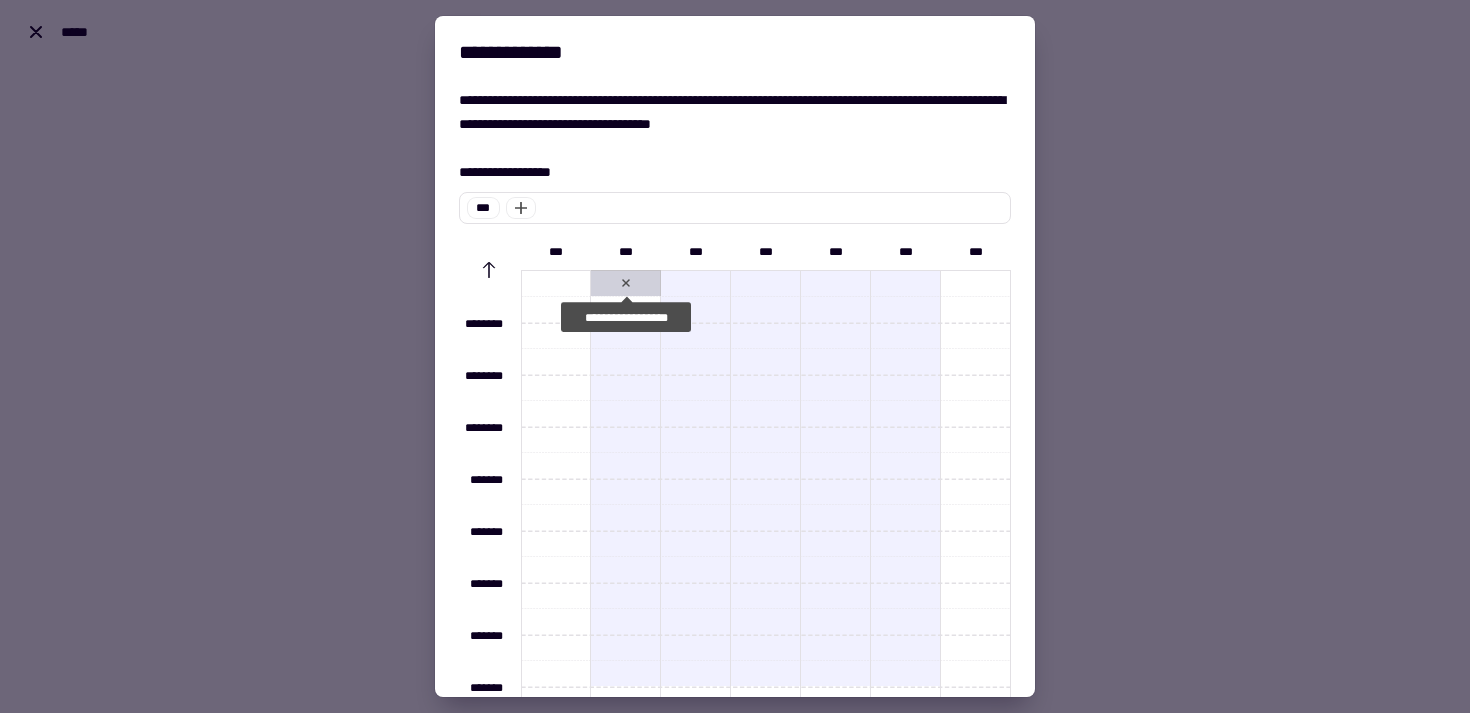 click on "**********" at bounding box center (626, 283) 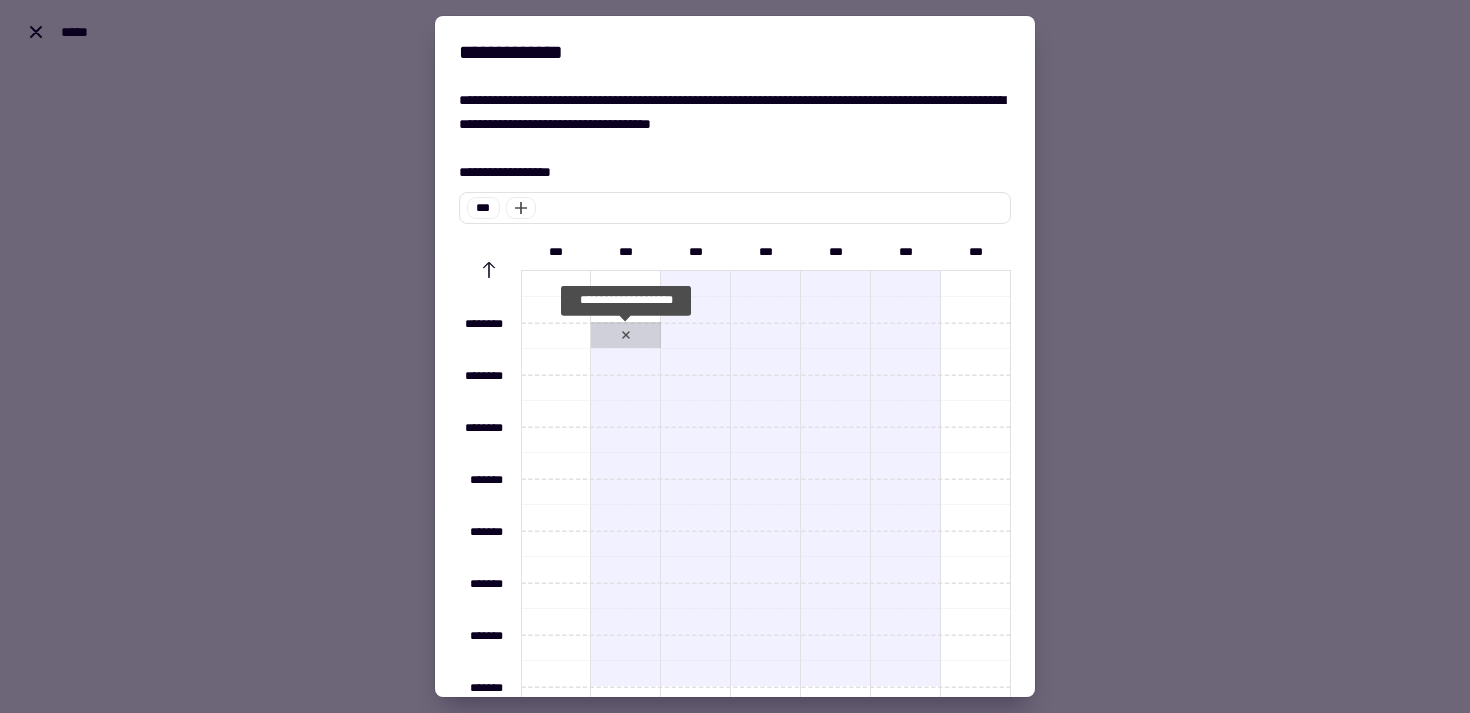 click on "**********" at bounding box center [626, 335] 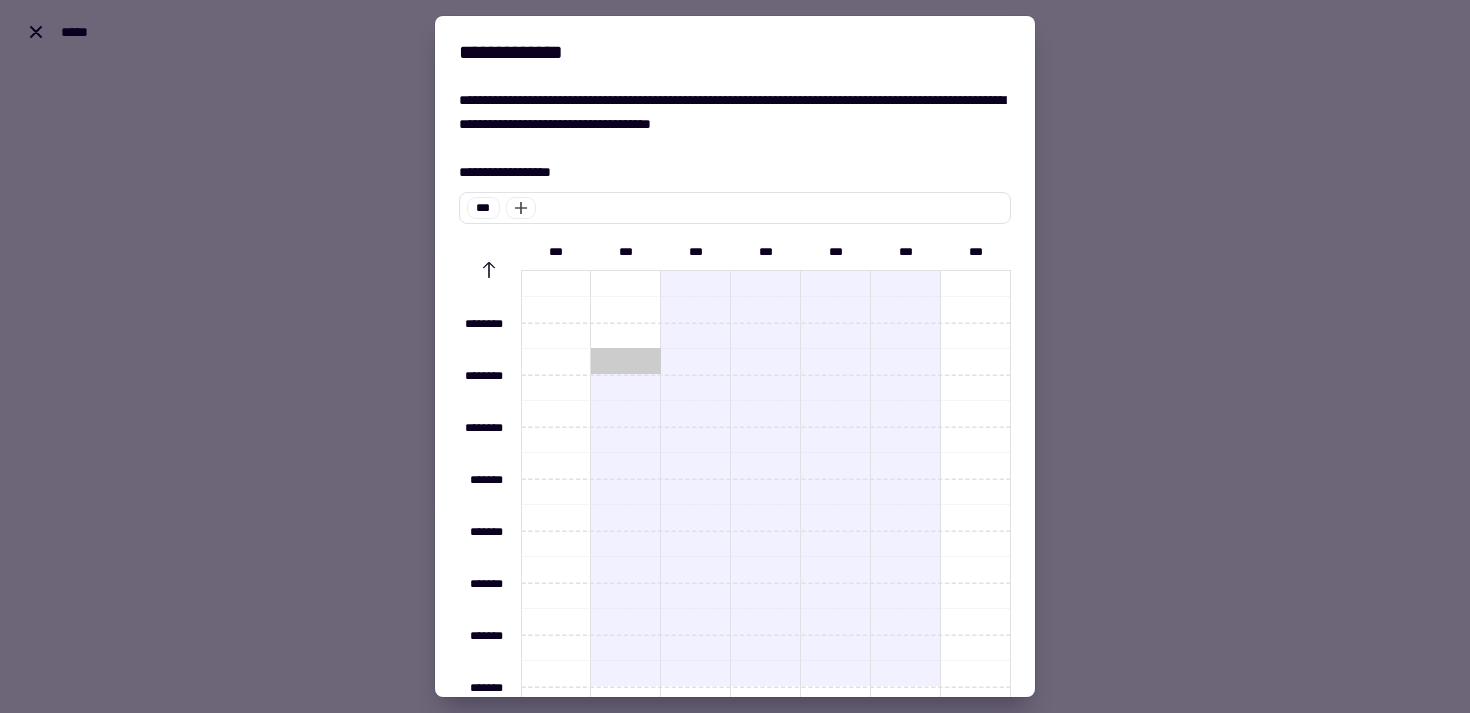 click on "**********" at bounding box center [626, 361] 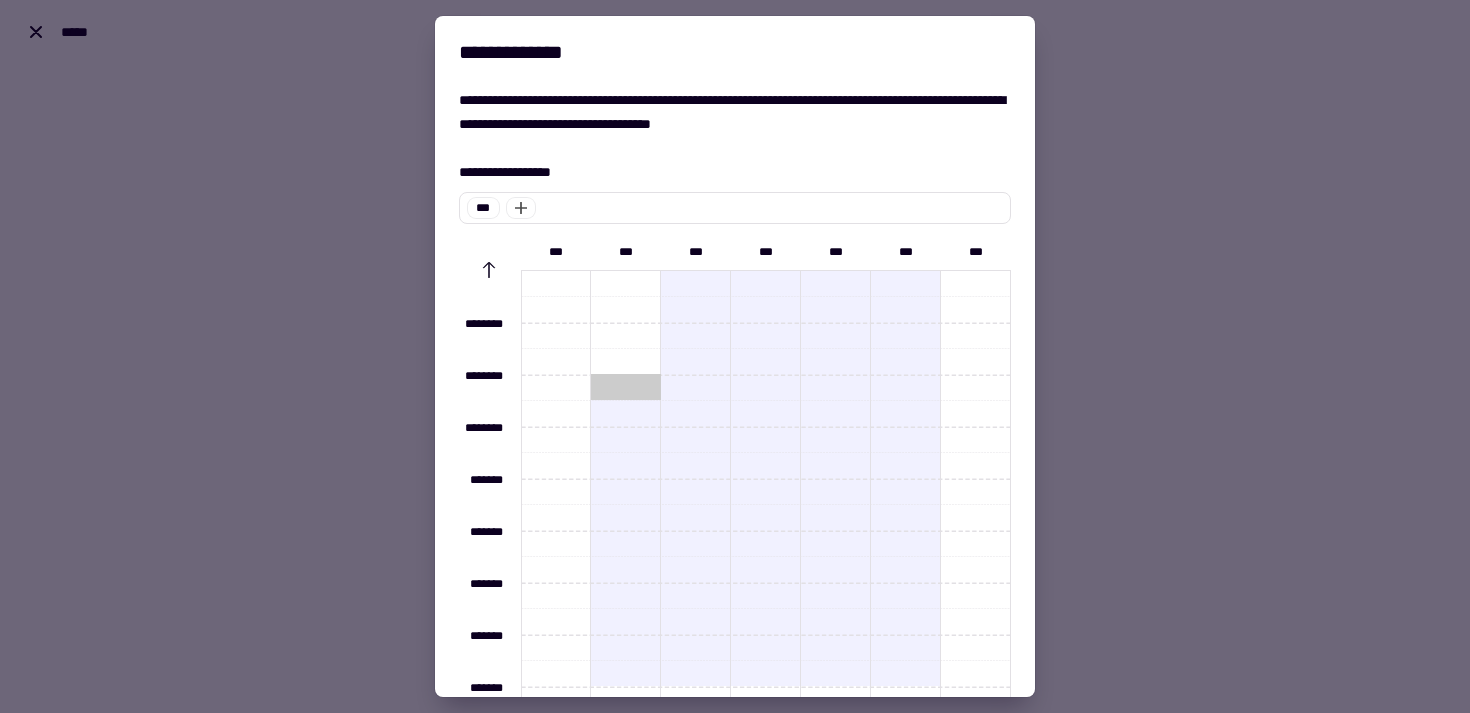 click on "**********" at bounding box center (626, 387) 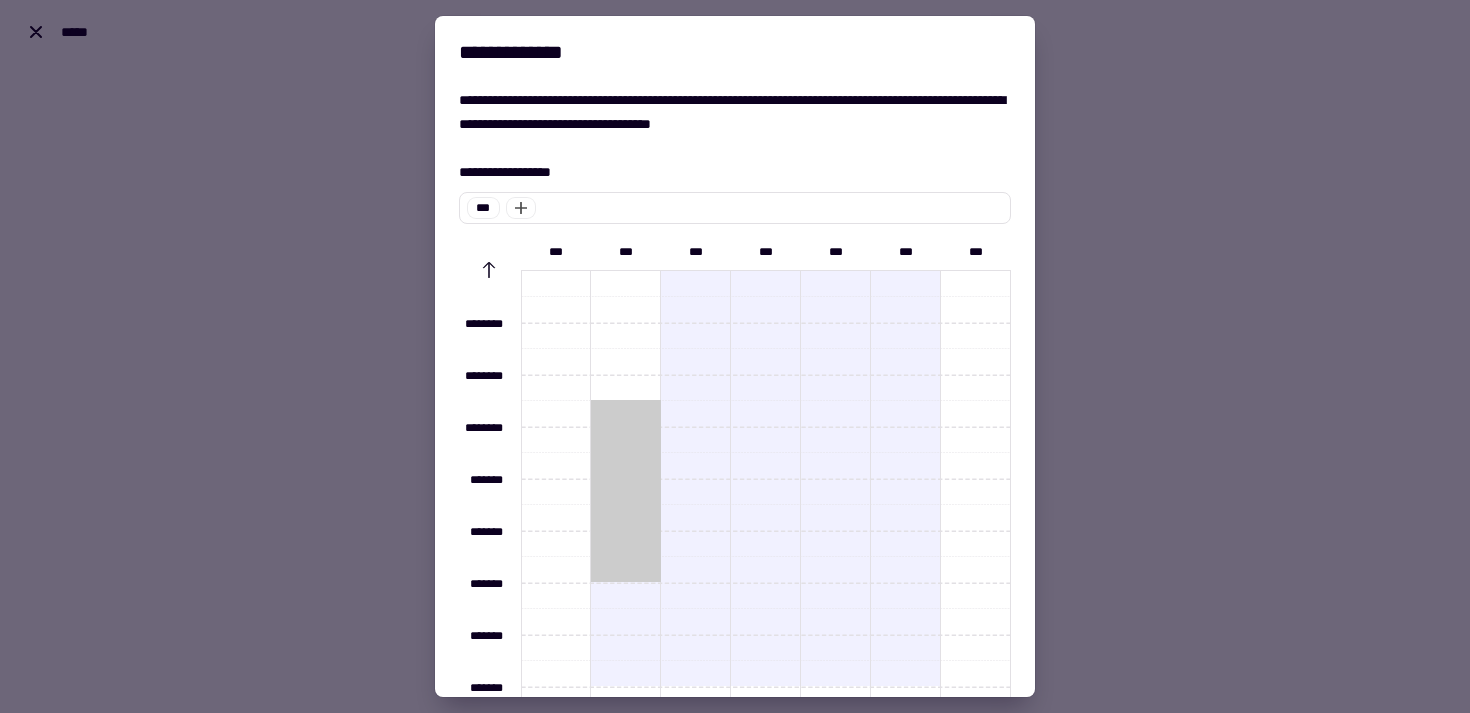 drag, startPoint x: 628, startPoint y: 414, endPoint x: 631, endPoint y: 573, distance: 159.0283 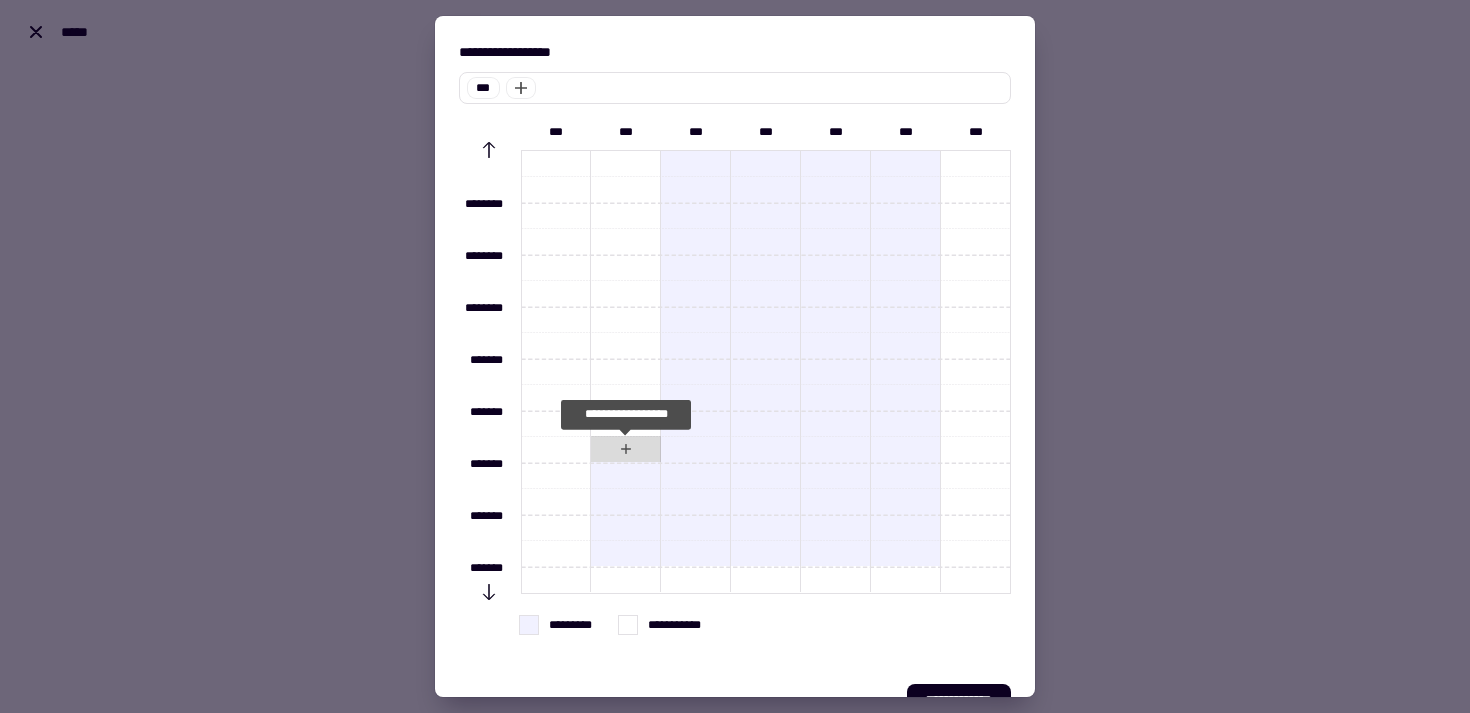 scroll, scrollTop: 161, scrollLeft: 0, axis: vertical 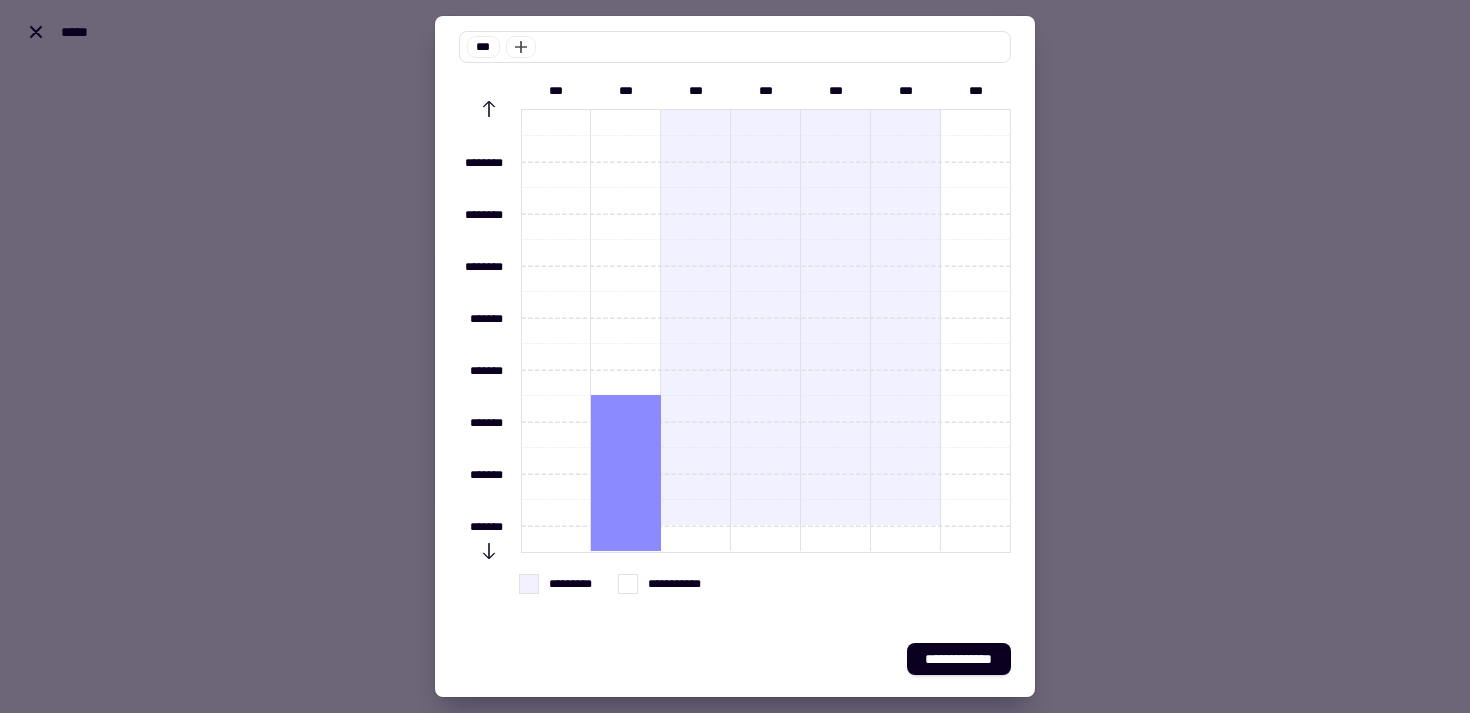 drag, startPoint x: 629, startPoint y: 417, endPoint x: 629, endPoint y: 525, distance: 108 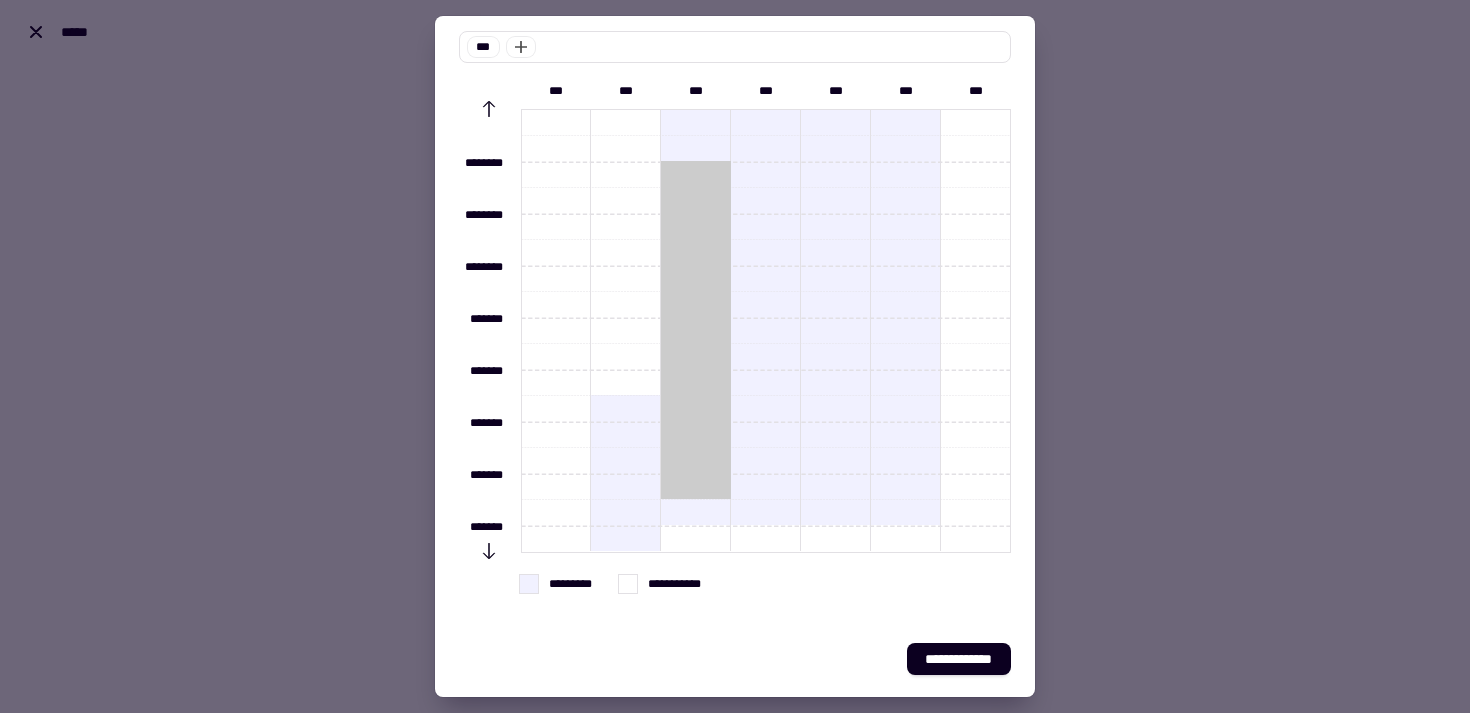drag, startPoint x: 718, startPoint y: 170, endPoint x: 728, endPoint y: 492, distance: 322.15524 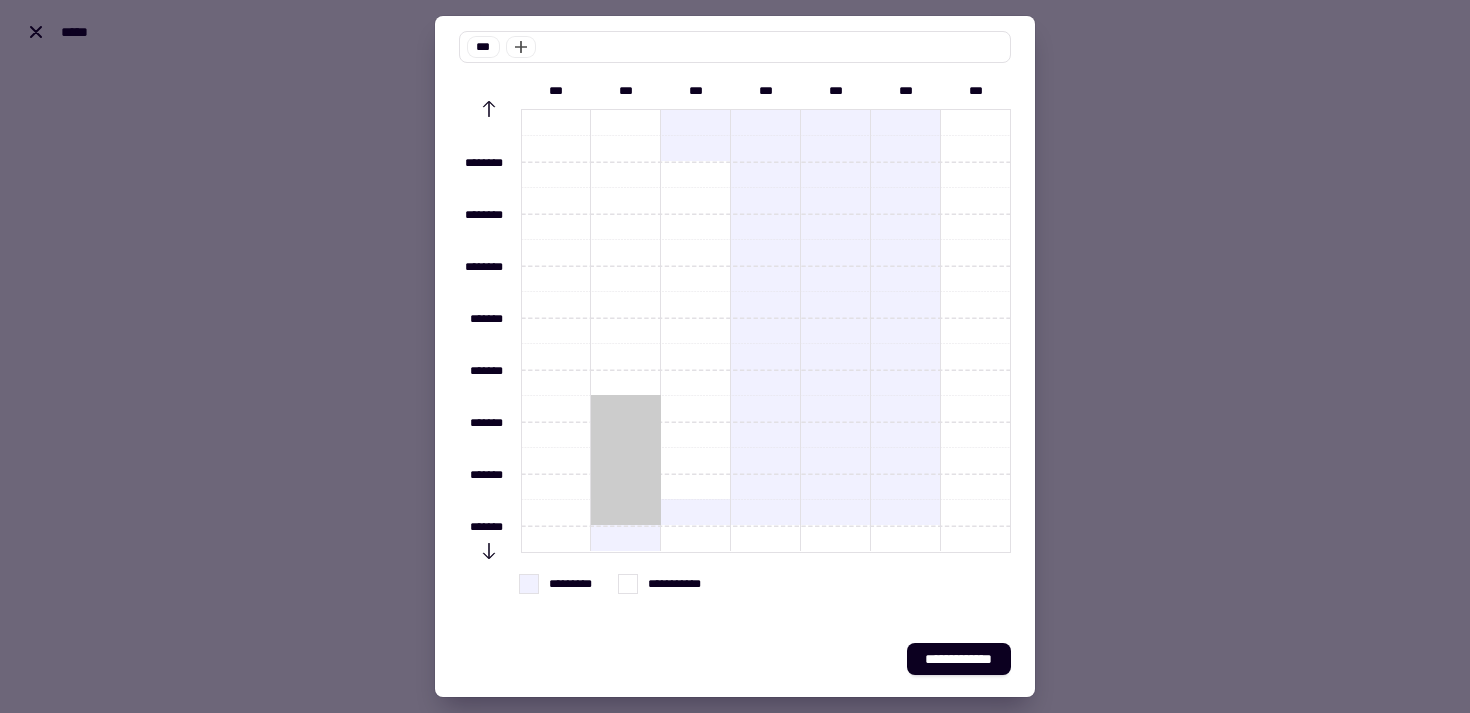 drag, startPoint x: 630, startPoint y: 414, endPoint x: 633, endPoint y: 514, distance: 100.04499 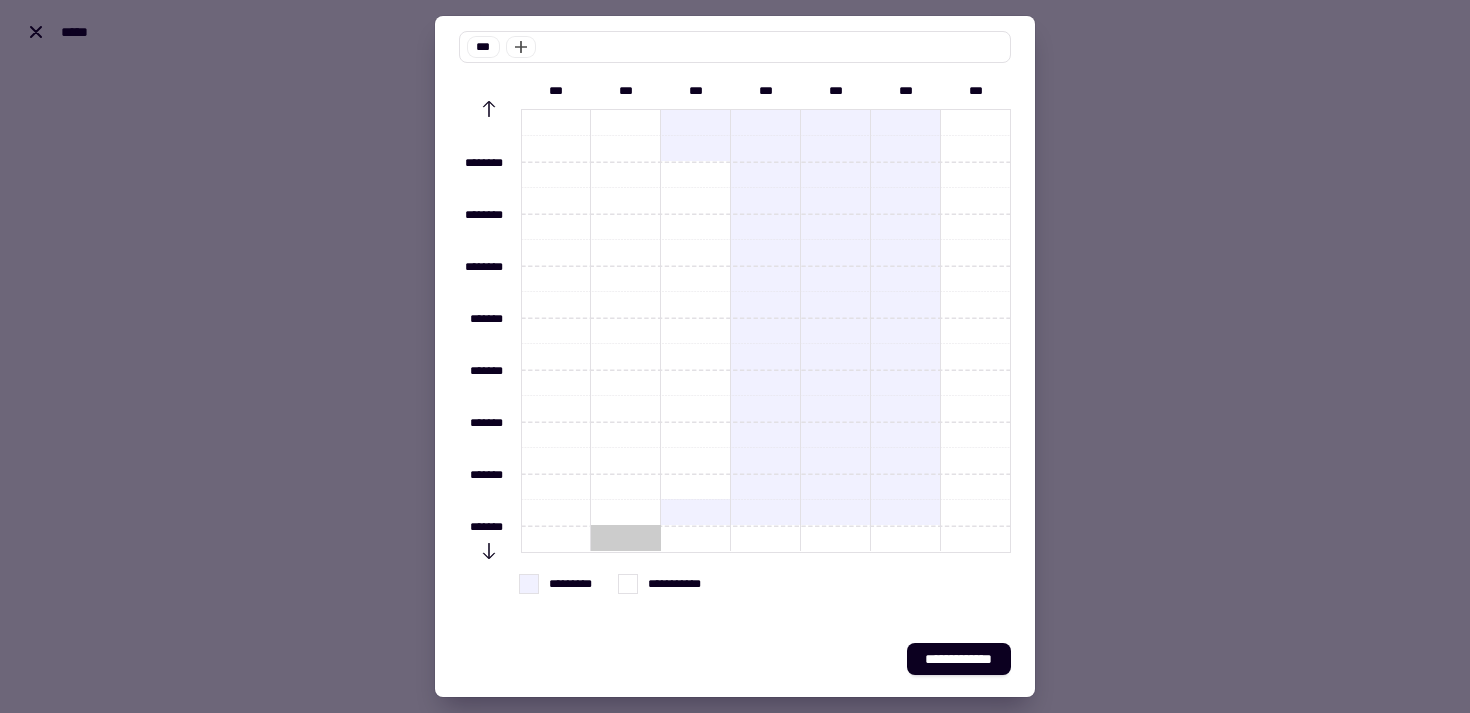 click on "**********" at bounding box center [626, 538] 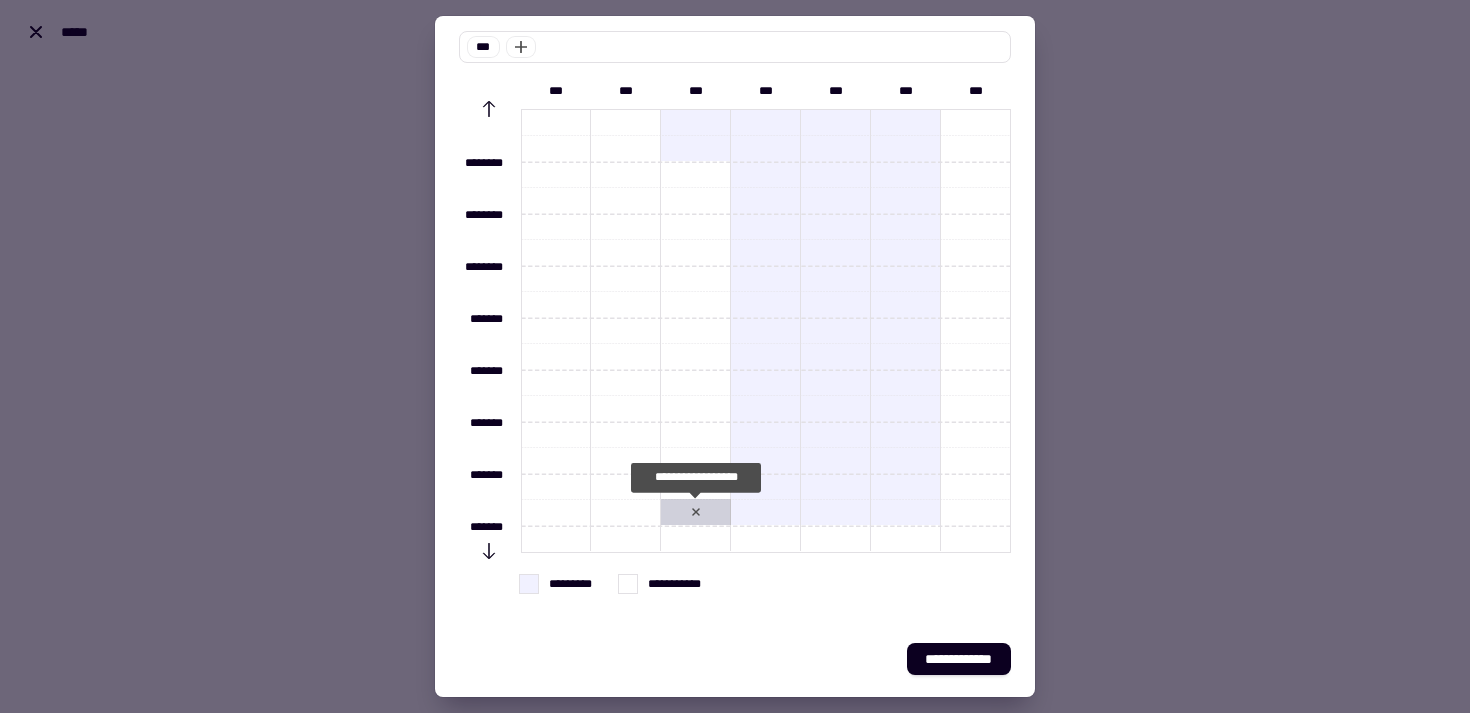click on "**********" at bounding box center (696, 512) 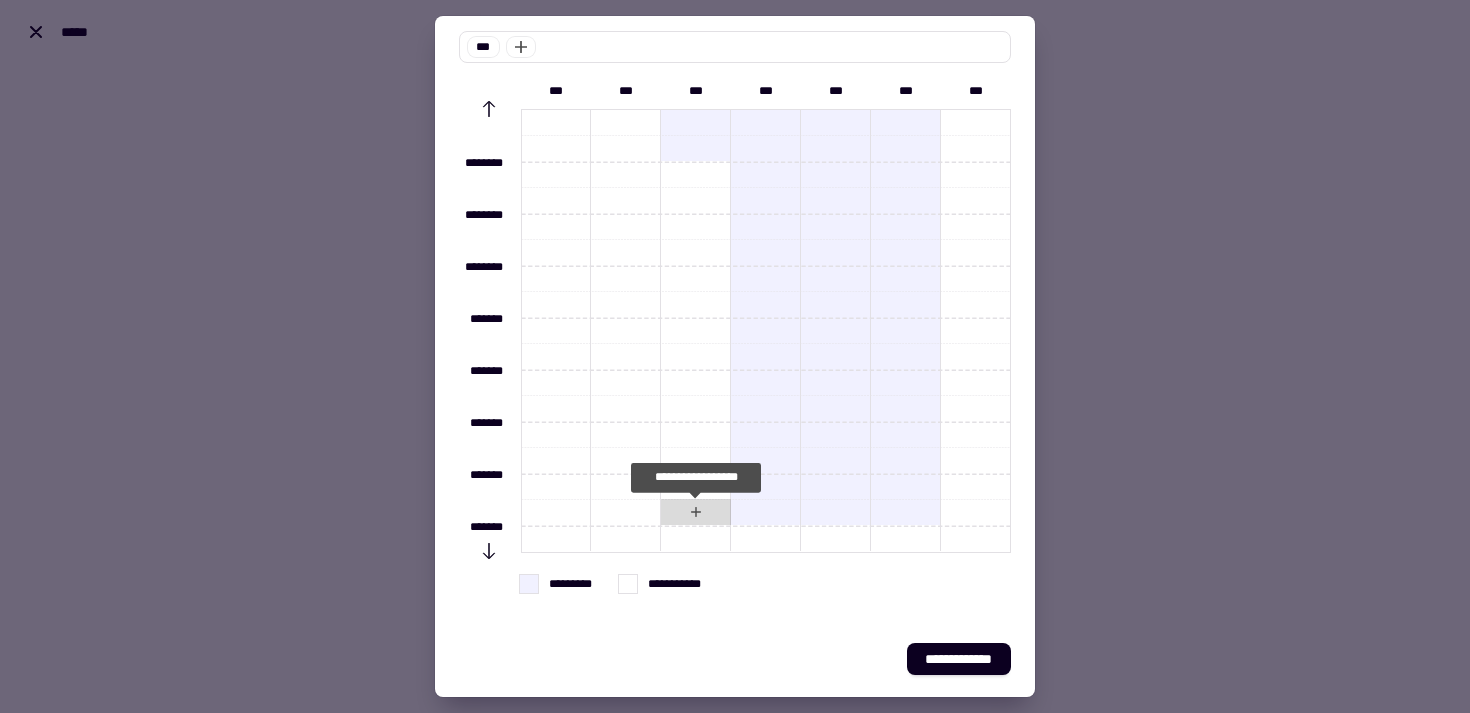 scroll, scrollTop: 0, scrollLeft: 0, axis: both 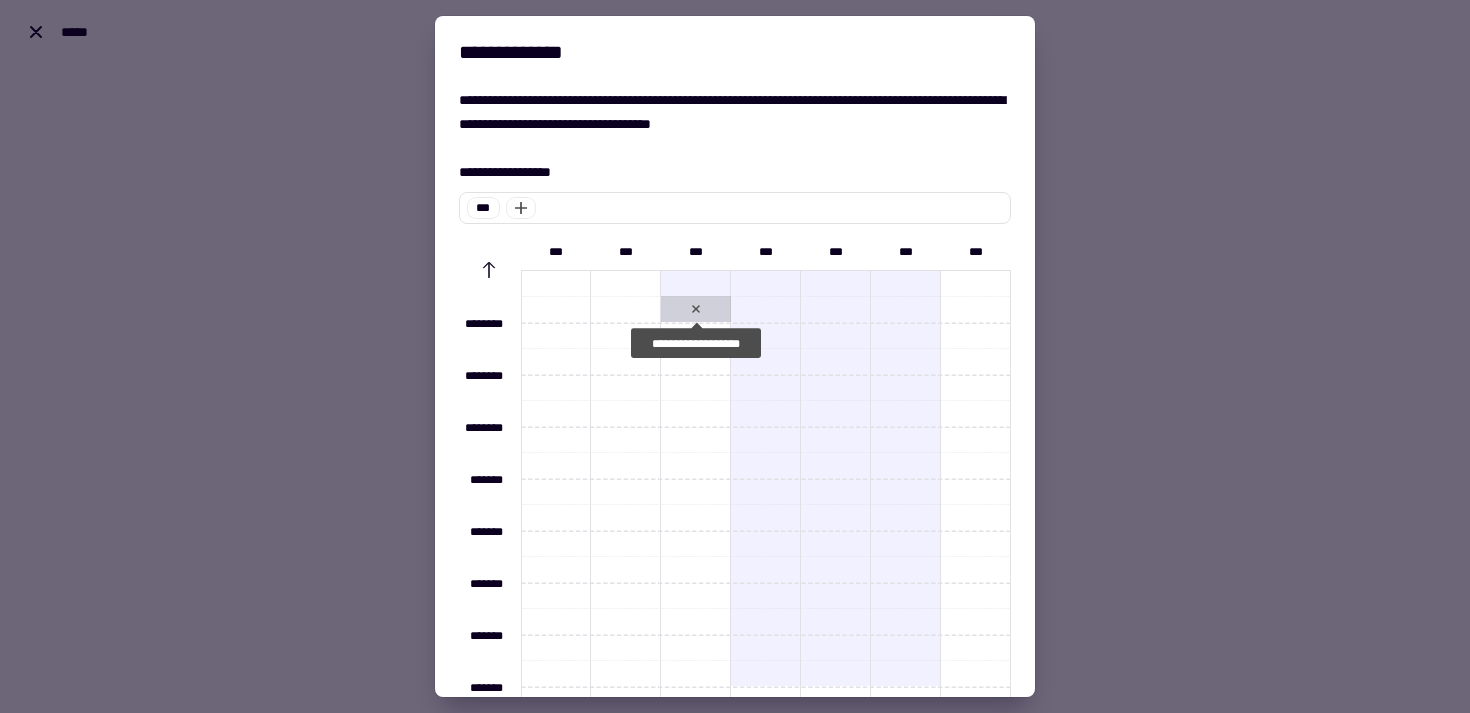 click on "**********" at bounding box center [696, 309] 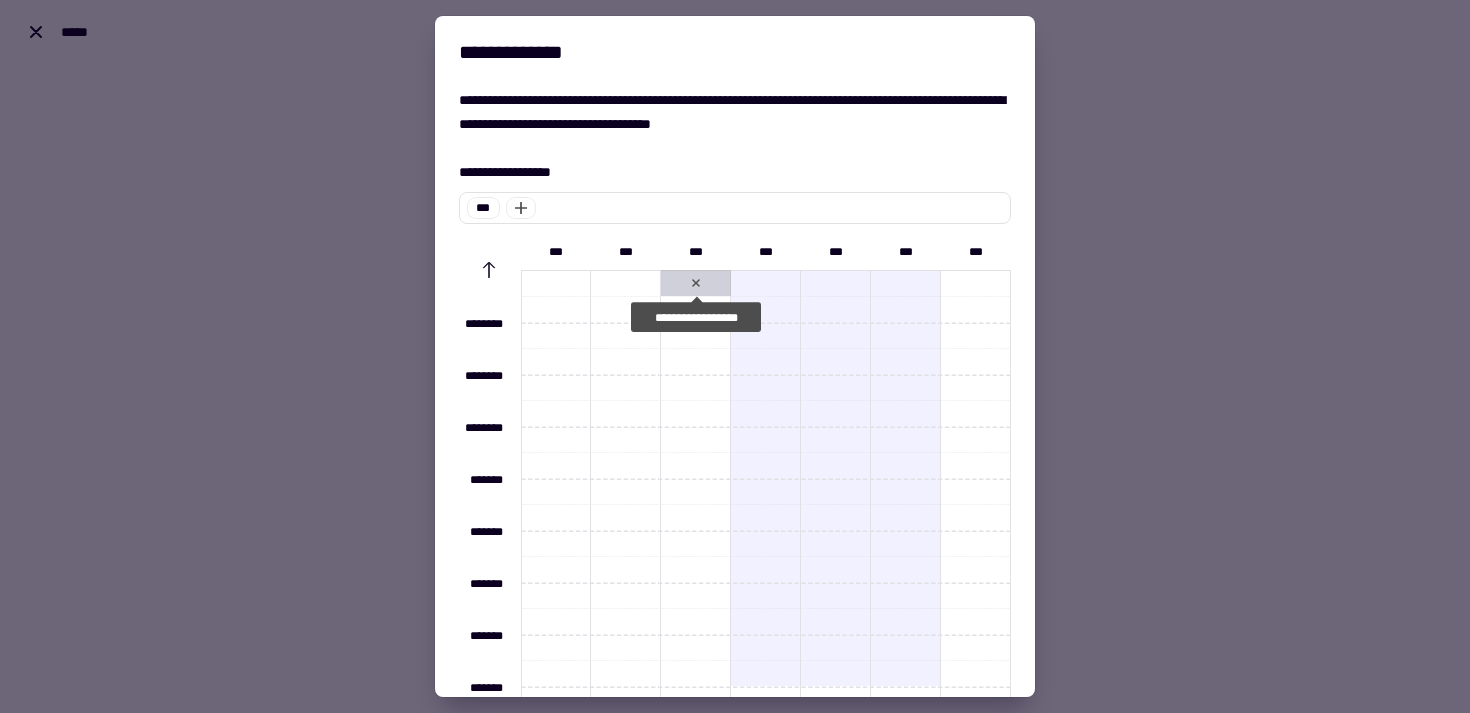 click on "**********" at bounding box center (696, 283) 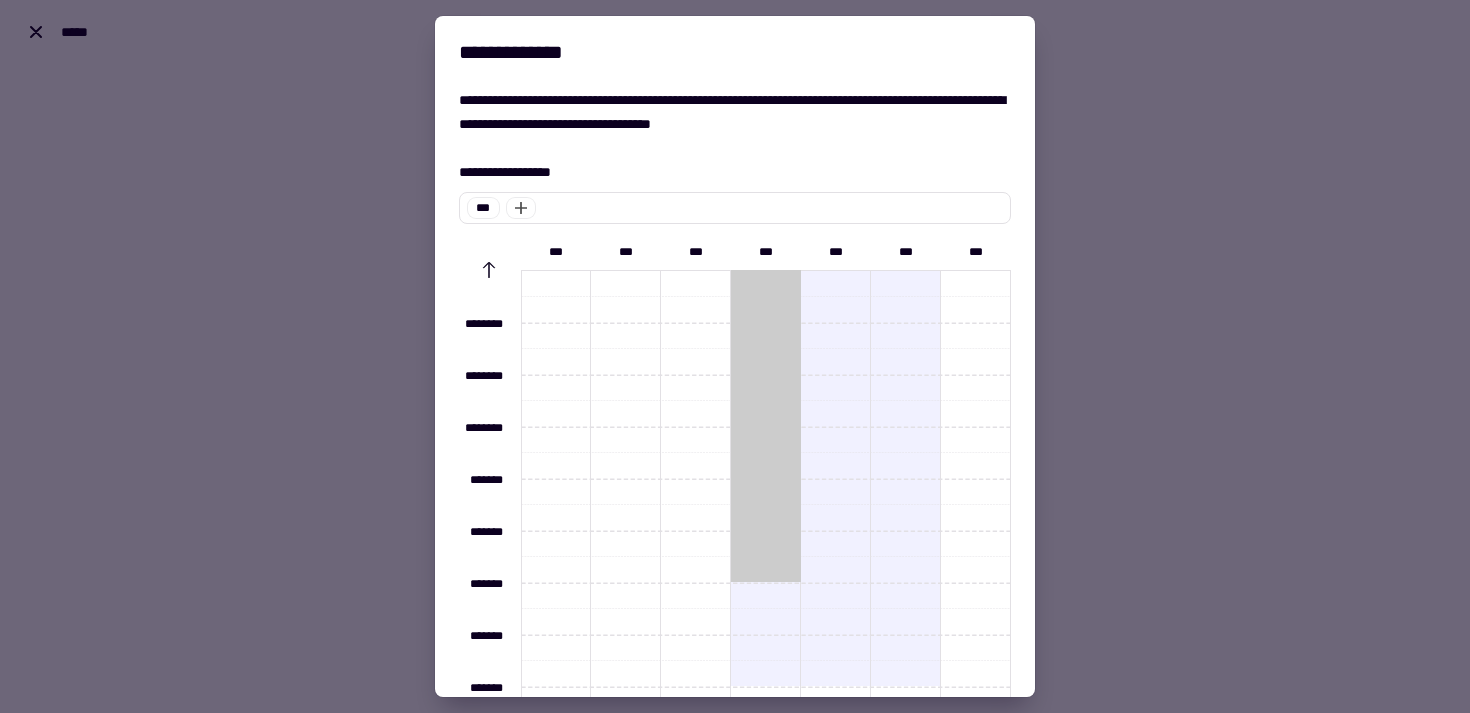 drag, startPoint x: 762, startPoint y: 275, endPoint x: 763, endPoint y: 608, distance: 333.0015 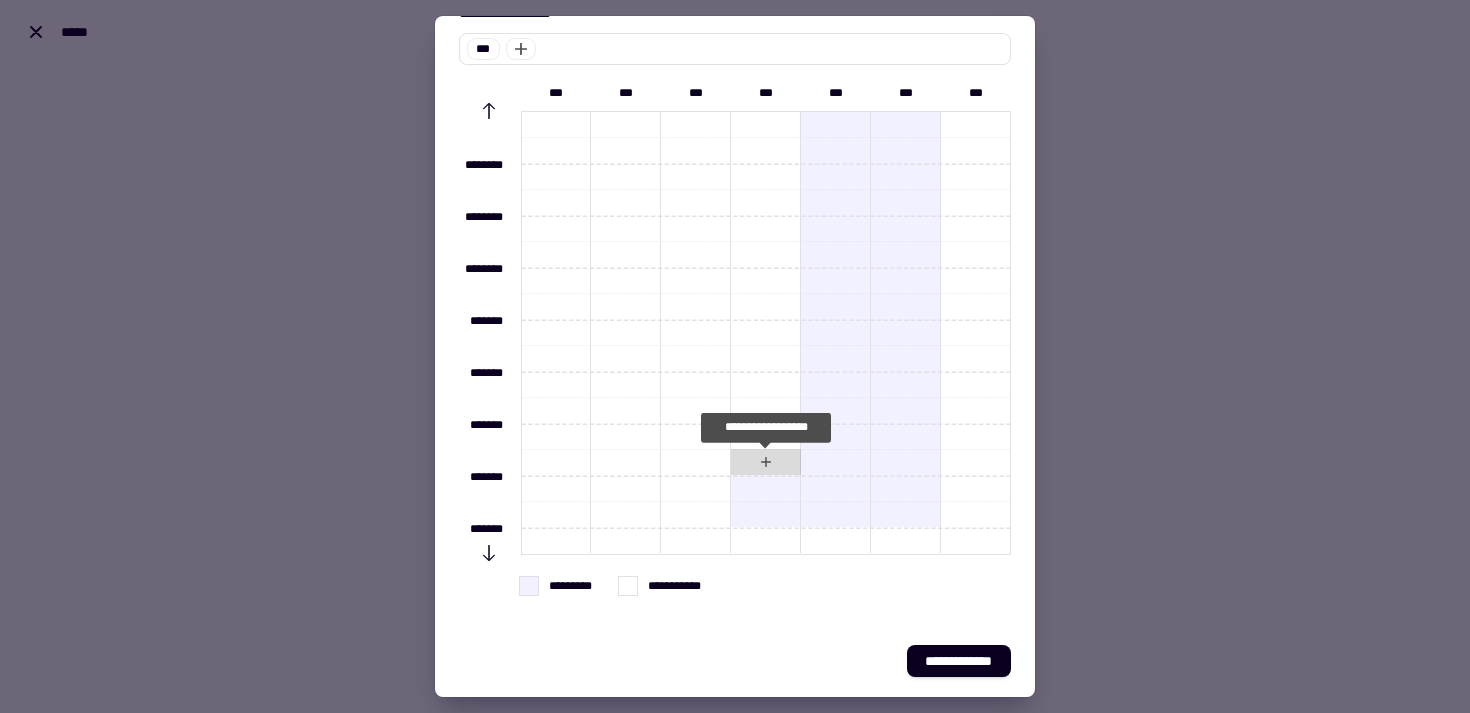 scroll, scrollTop: 160, scrollLeft: 0, axis: vertical 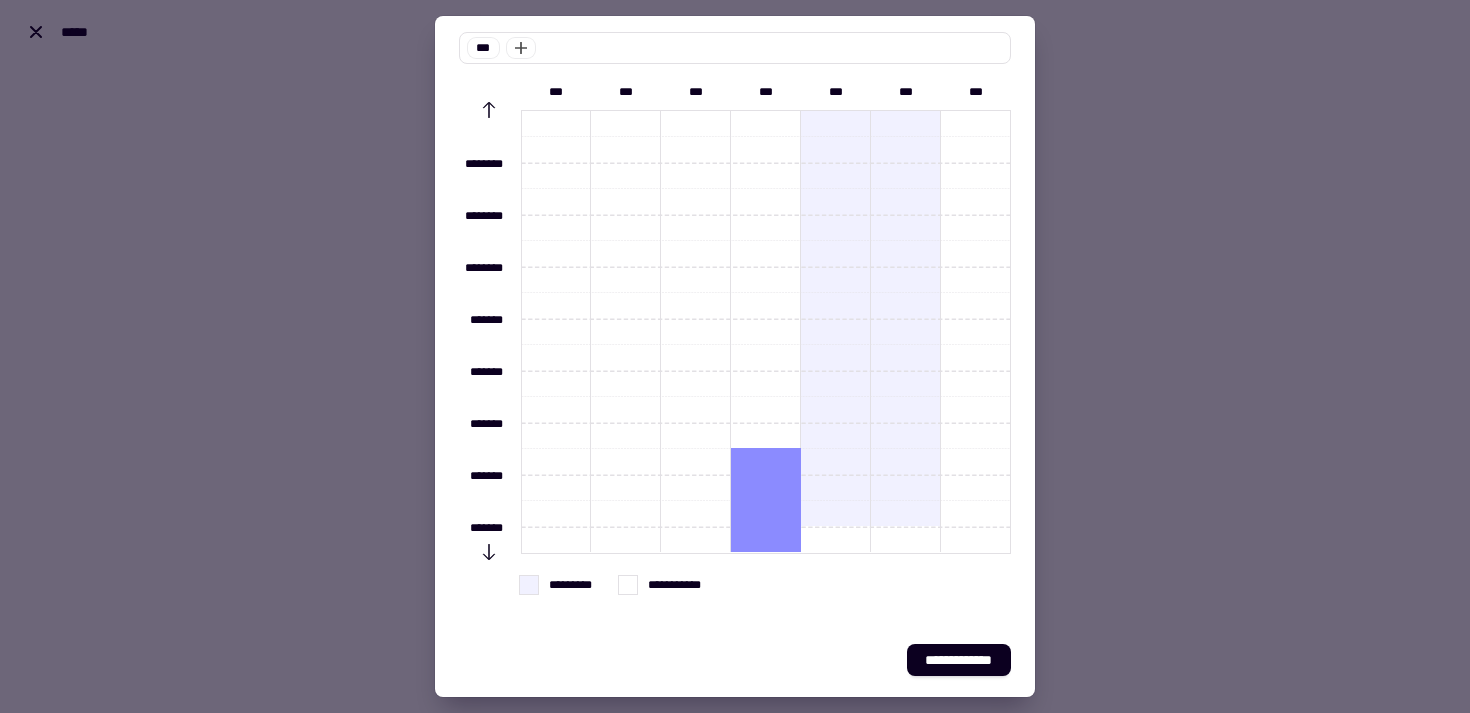 drag, startPoint x: 763, startPoint y: 461, endPoint x: 763, endPoint y: 525, distance: 64 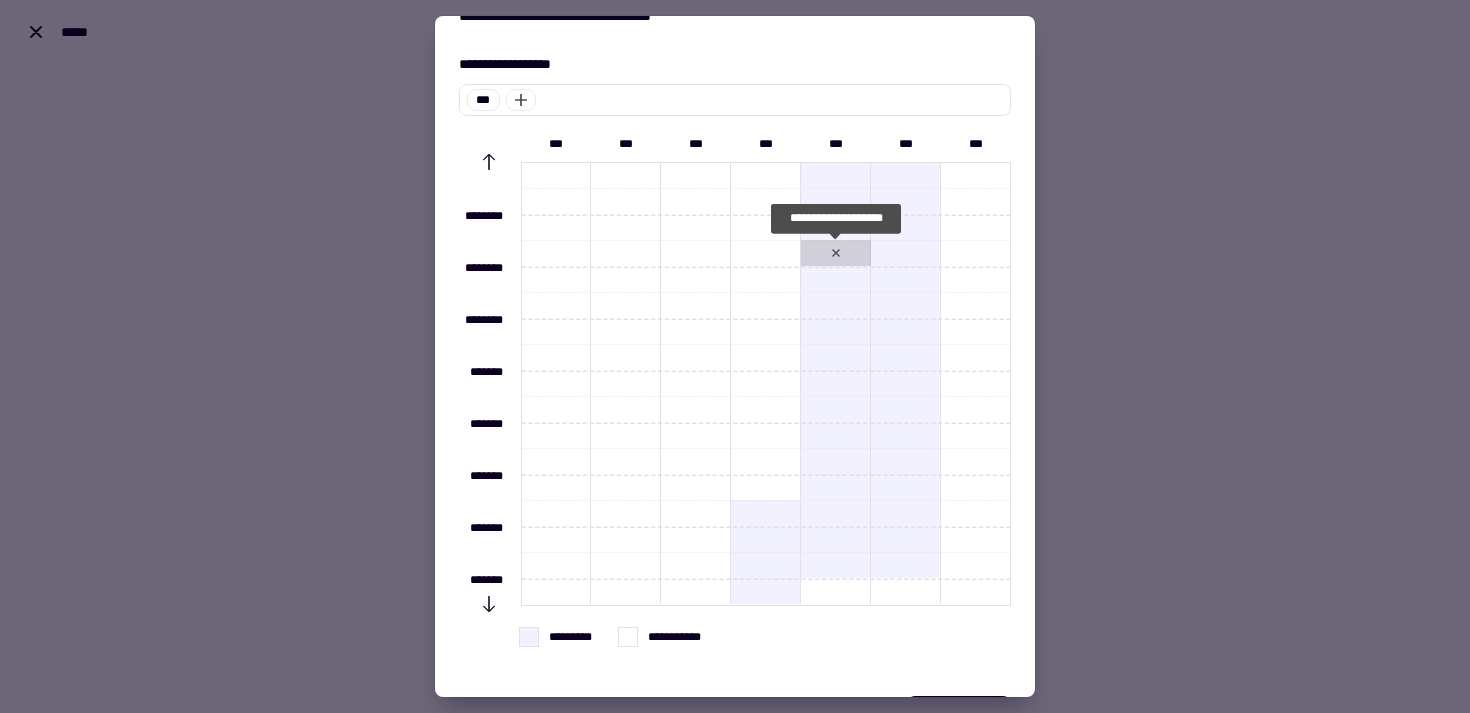 scroll, scrollTop: 116, scrollLeft: 0, axis: vertical 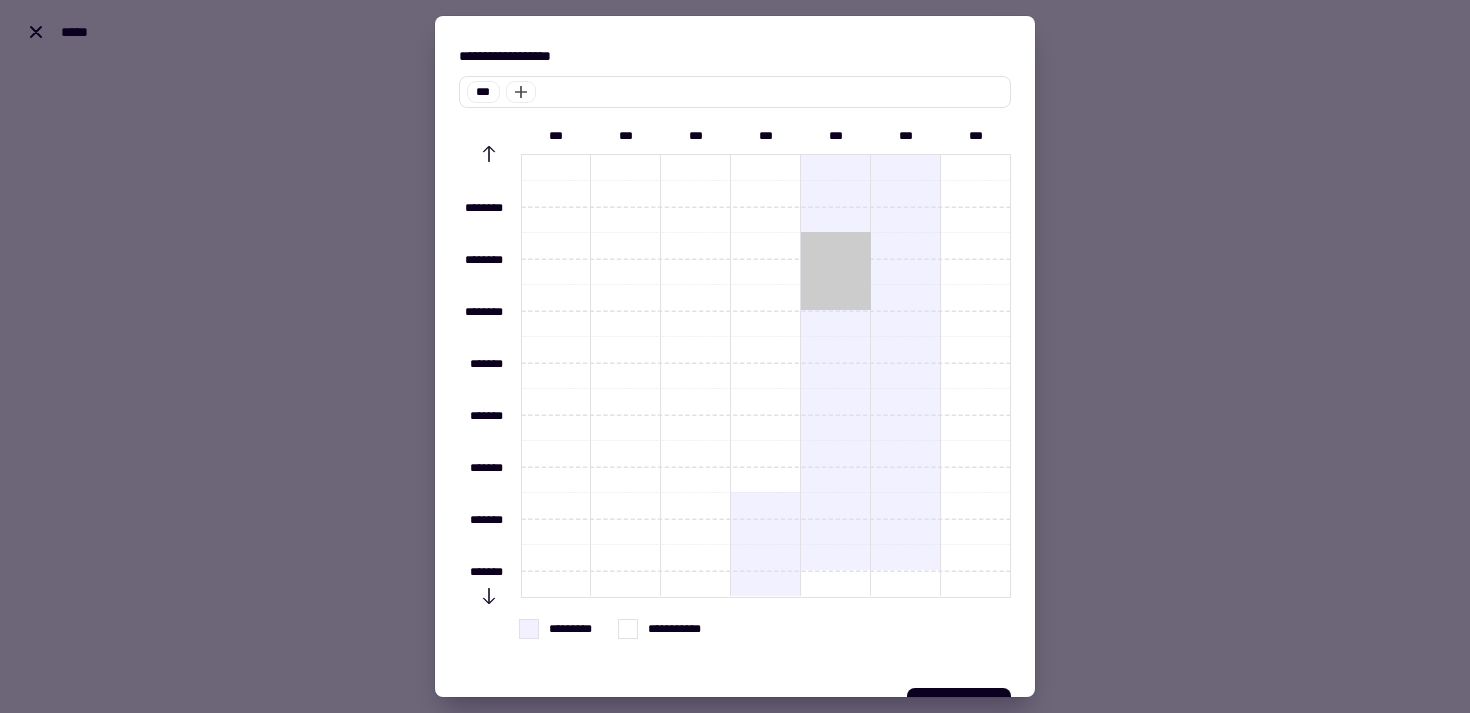 drag, startPoint x: 825, startPoint y: 248, endPoint x: 825, endPoint y: 307, distance: 59 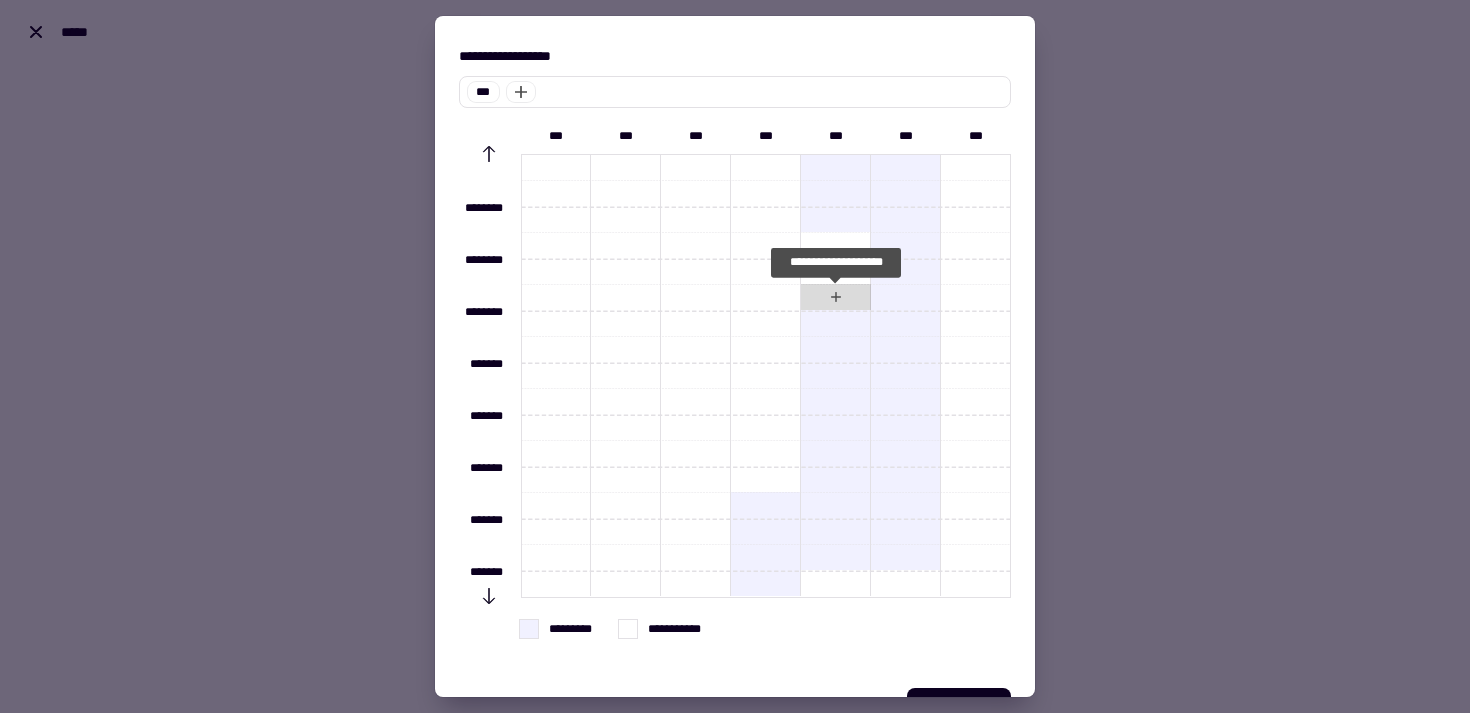 click on "**********" at bounding box center [836, 297] 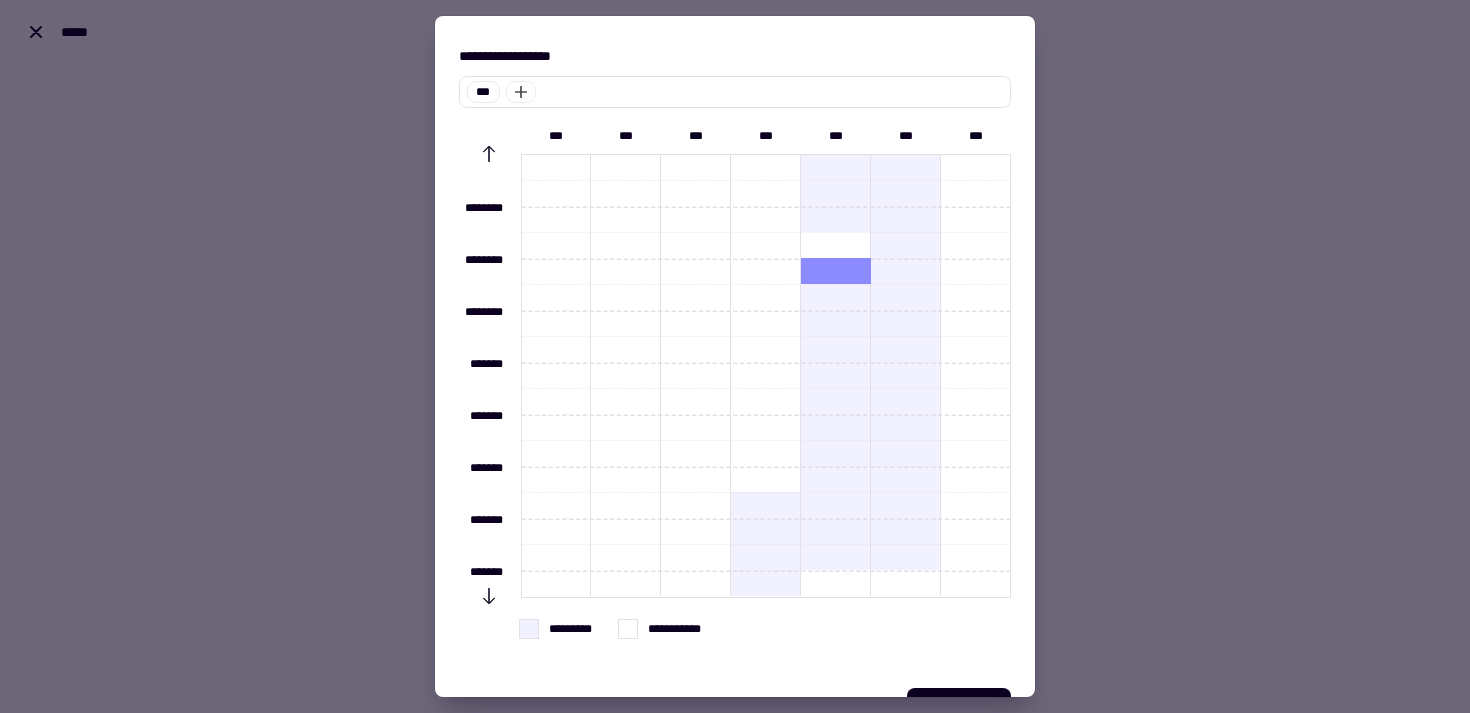 click on "**********" at bounding box center (836, 271) 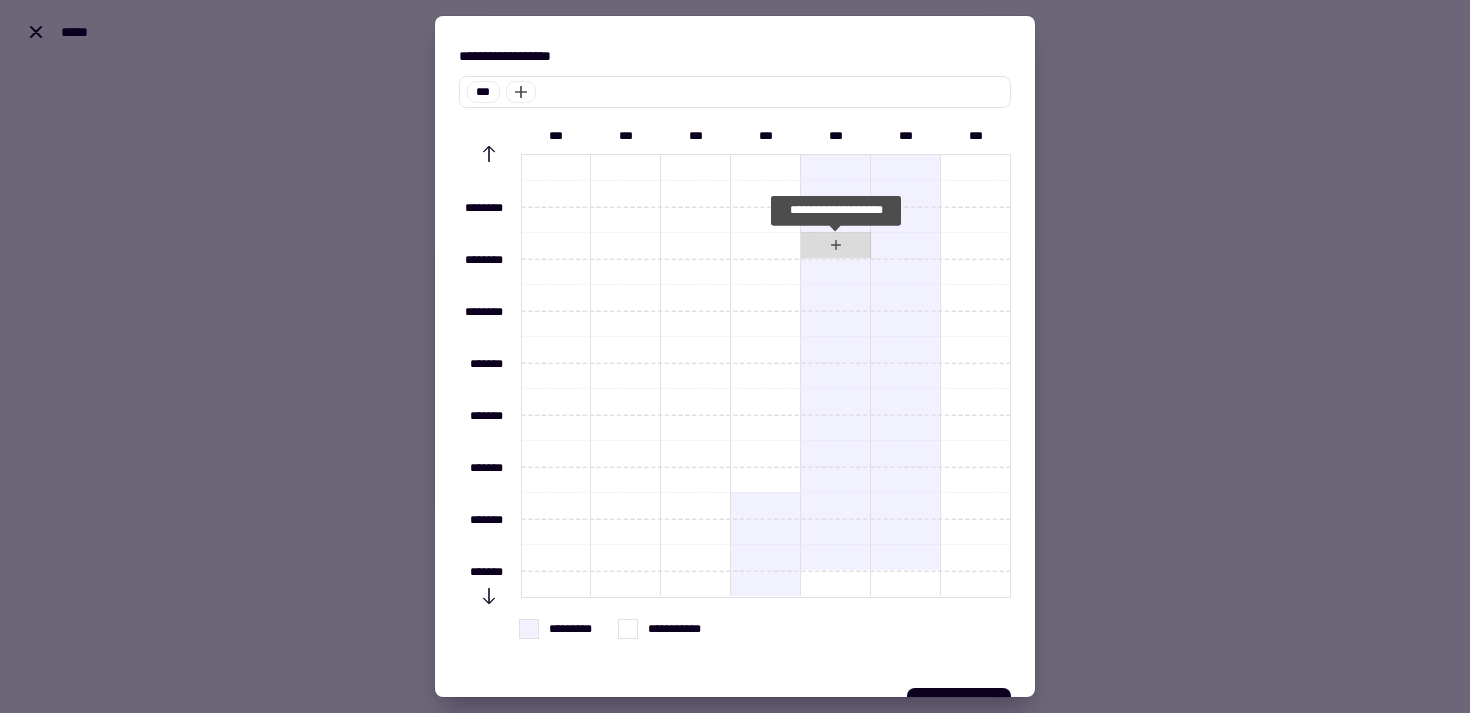 click on "**********" at bounding box center [836, 245] 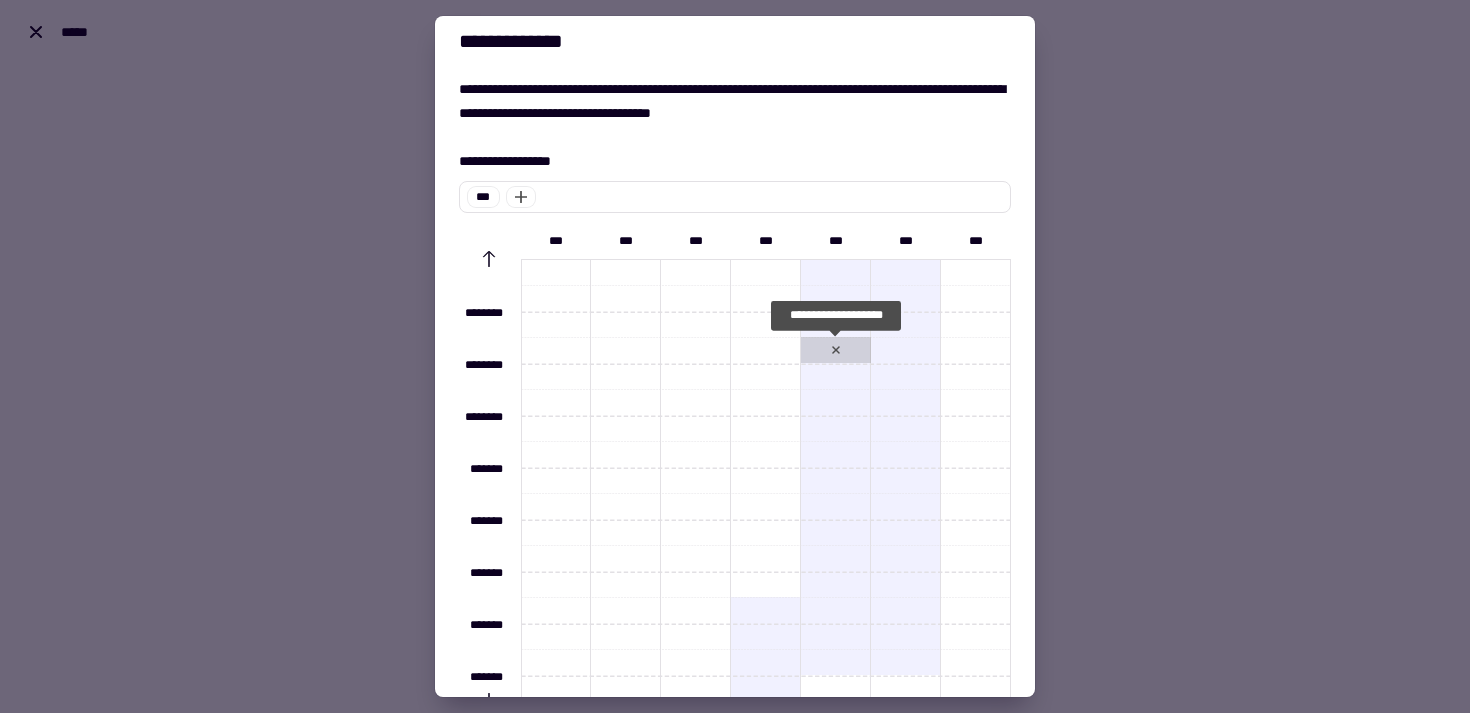 scroll, scrollTop: 0, scrollLeft: 0, axis: both 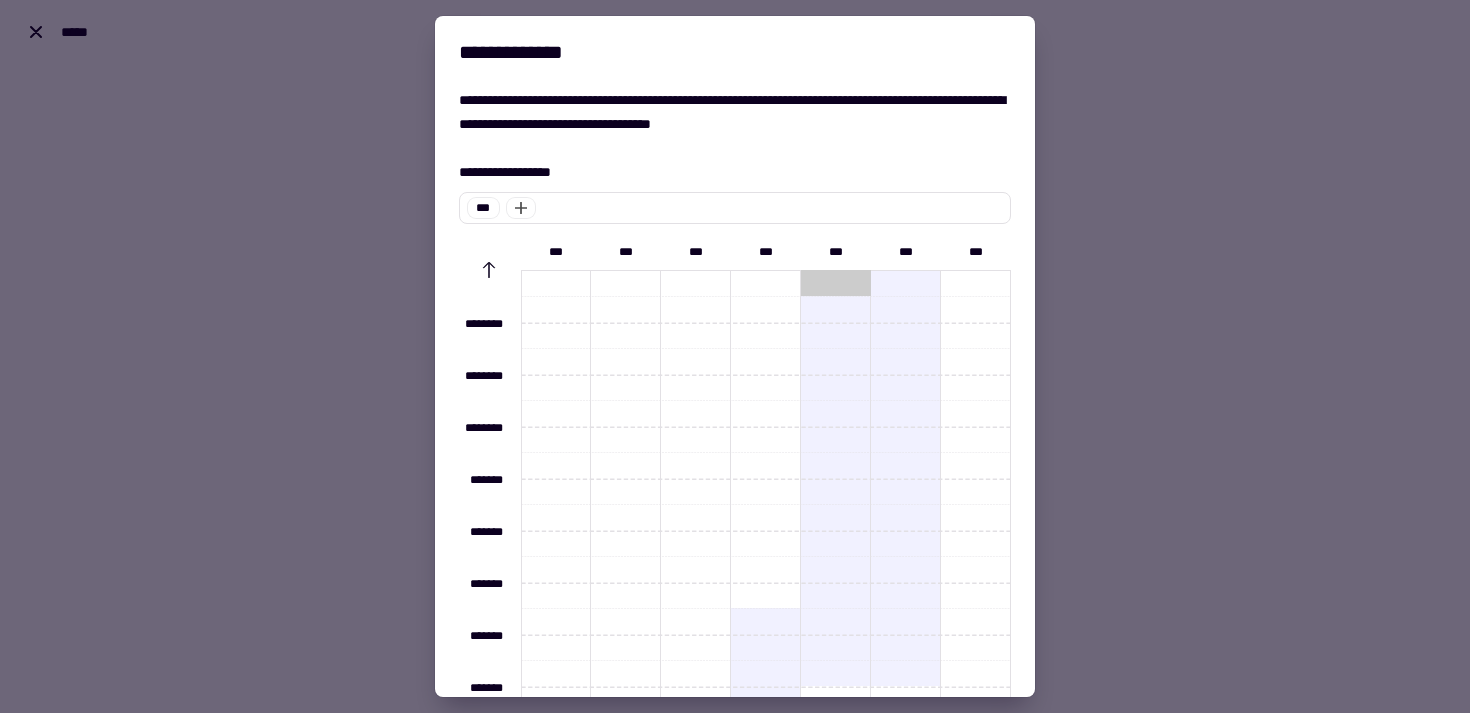 click on "**********" at bounding box center (836, 283) 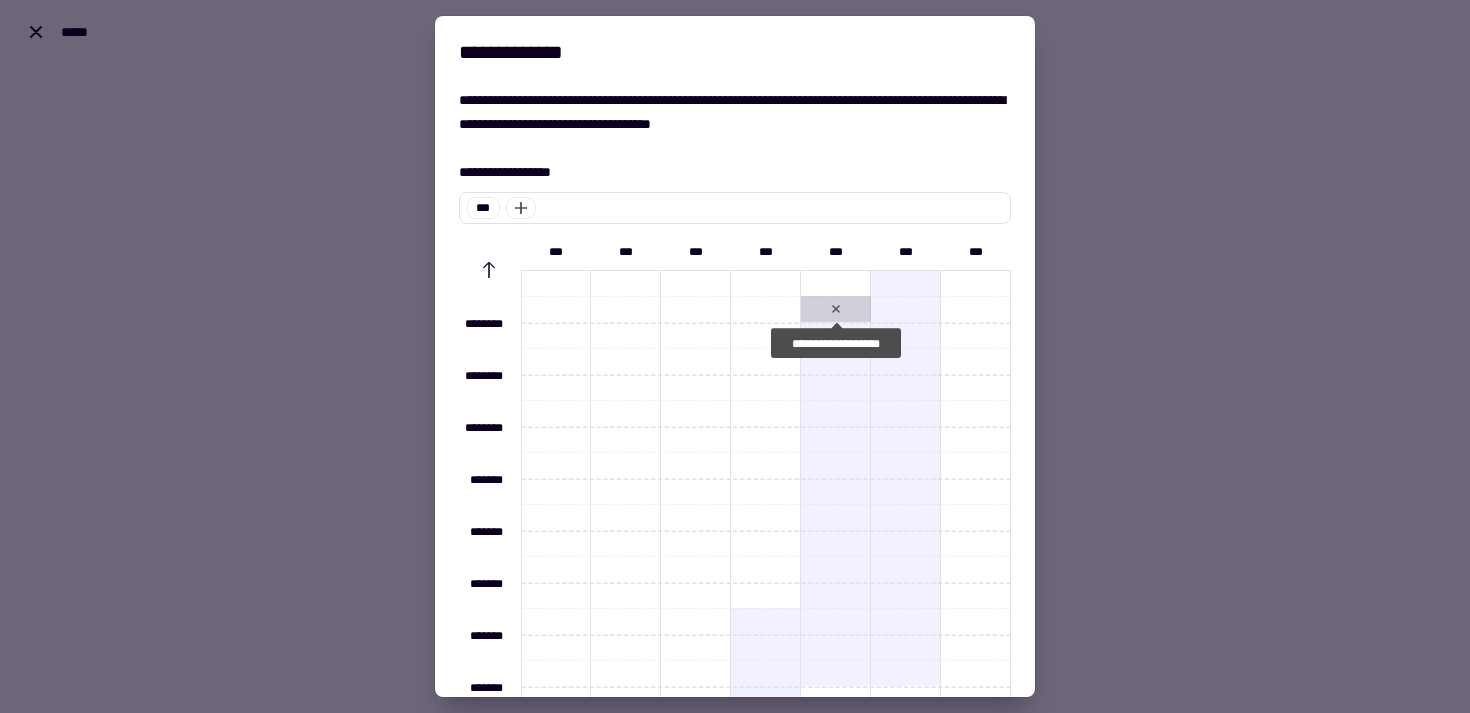 click on "**********" at bounding box center [836, 309] 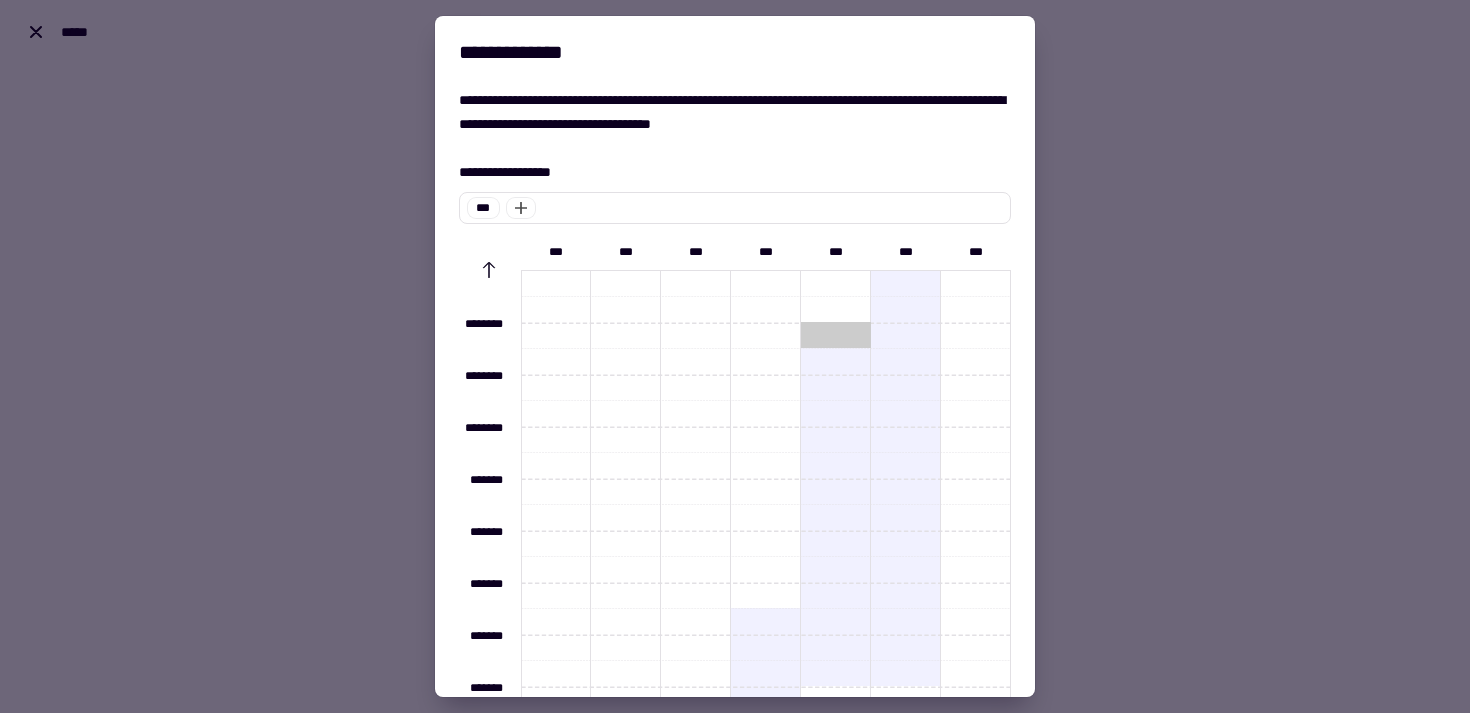 click on "**********" at bounding box center (836, 335) 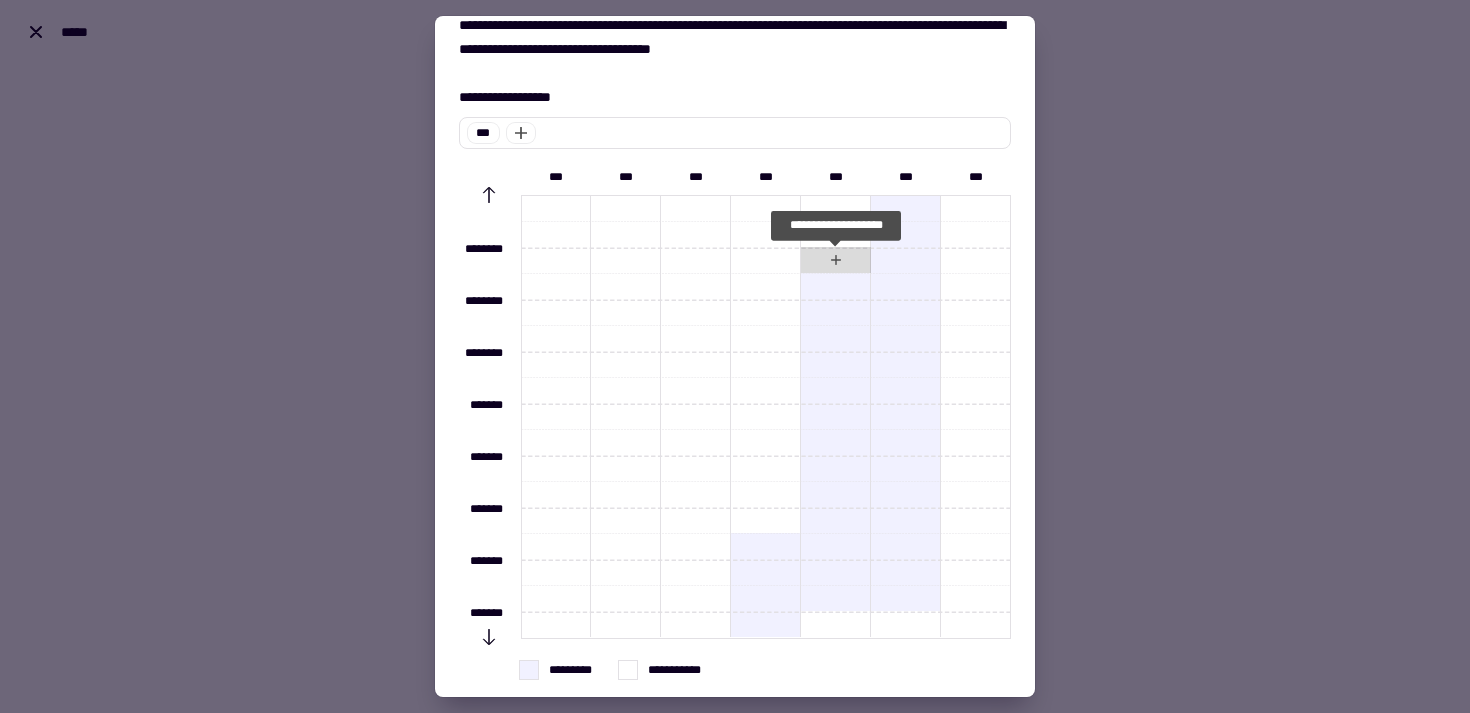 scroll, scrollTop: 79, scrollLeft: 0, axis: vertical 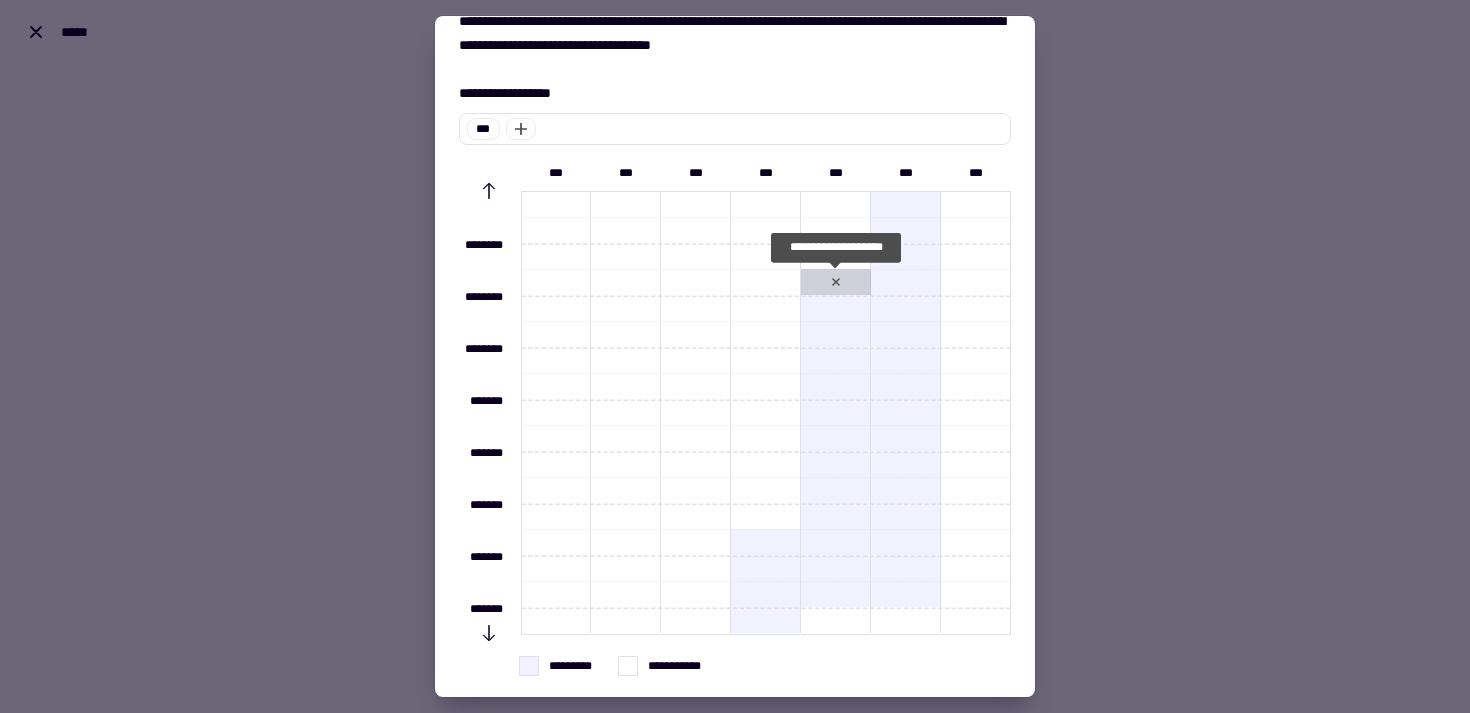 click on "**********" at bounding box center (836, 282) 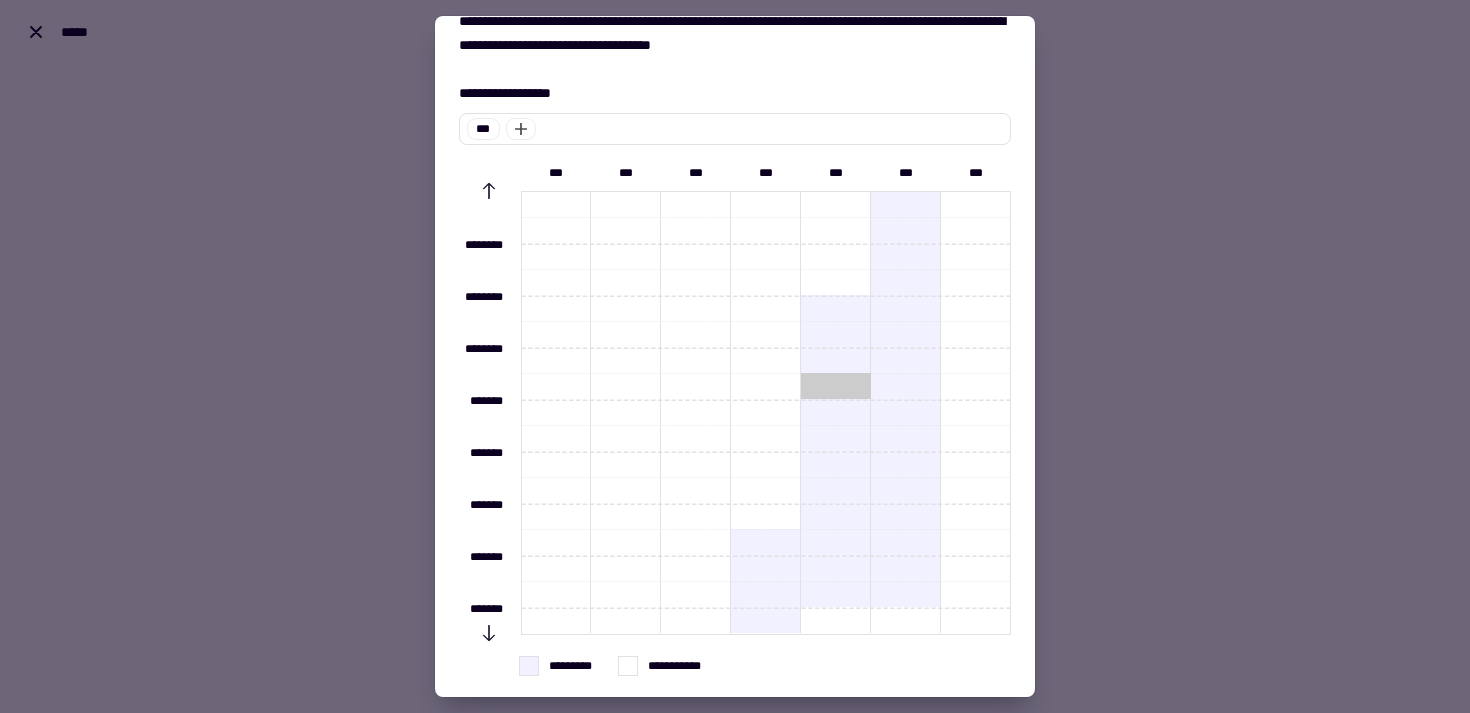 click on "**********" at bounding box center (836, 386) 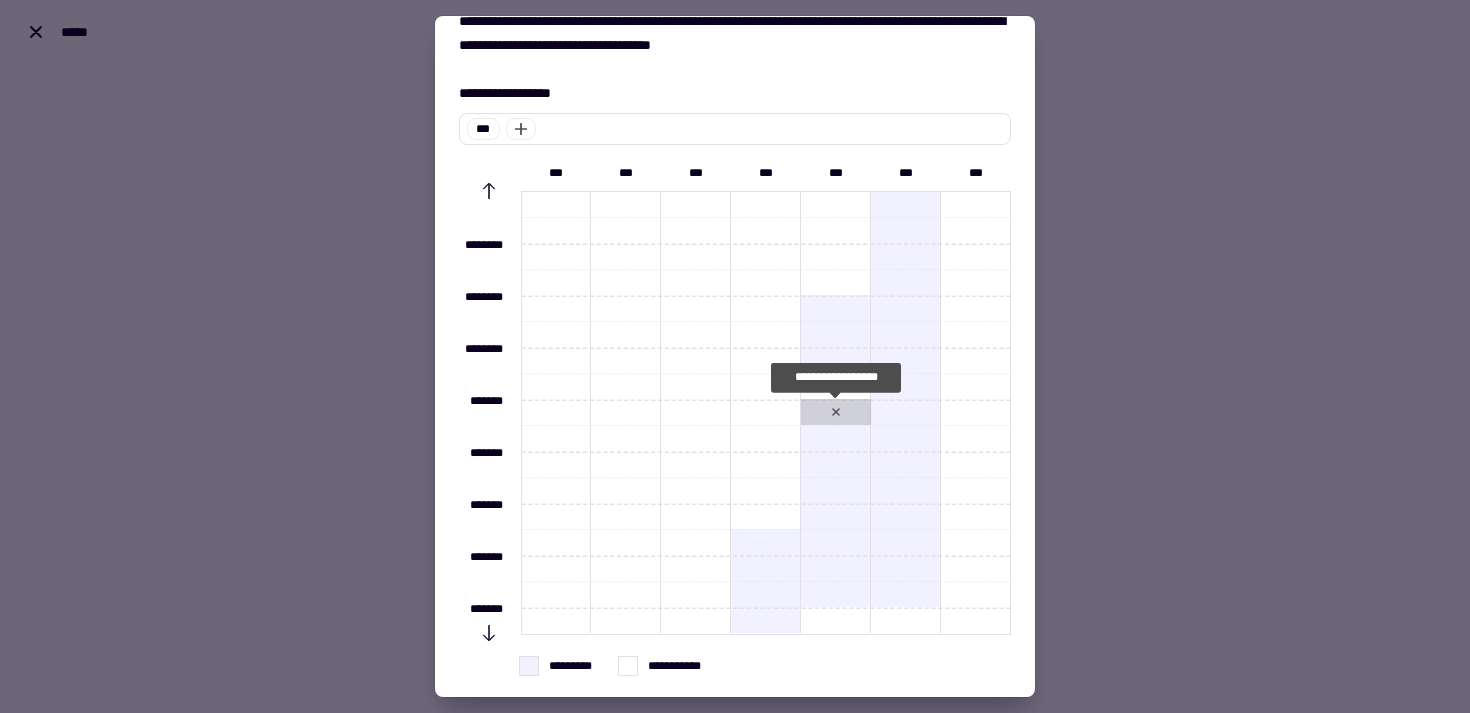 click on "**********" at bounding box center [836, 412] 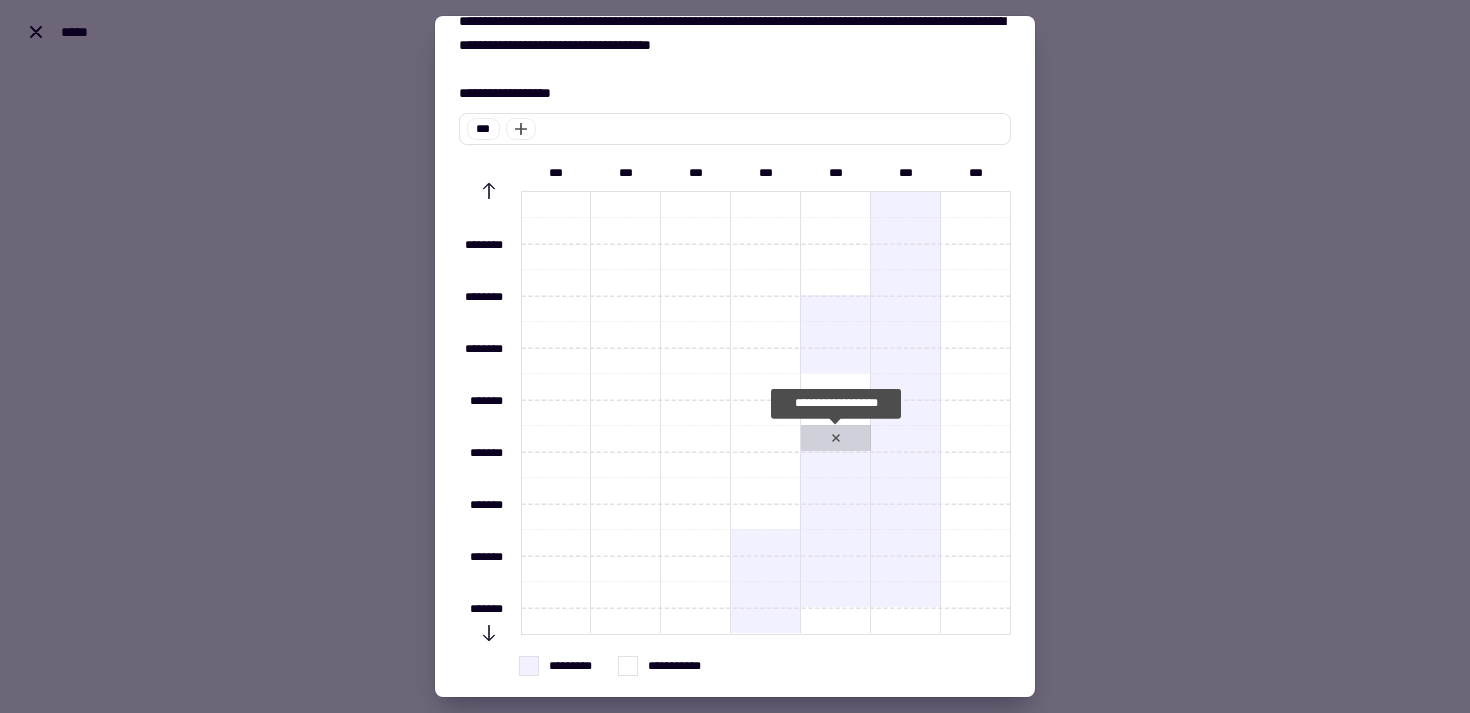 click on "**********" at bounding box center (836, 438) 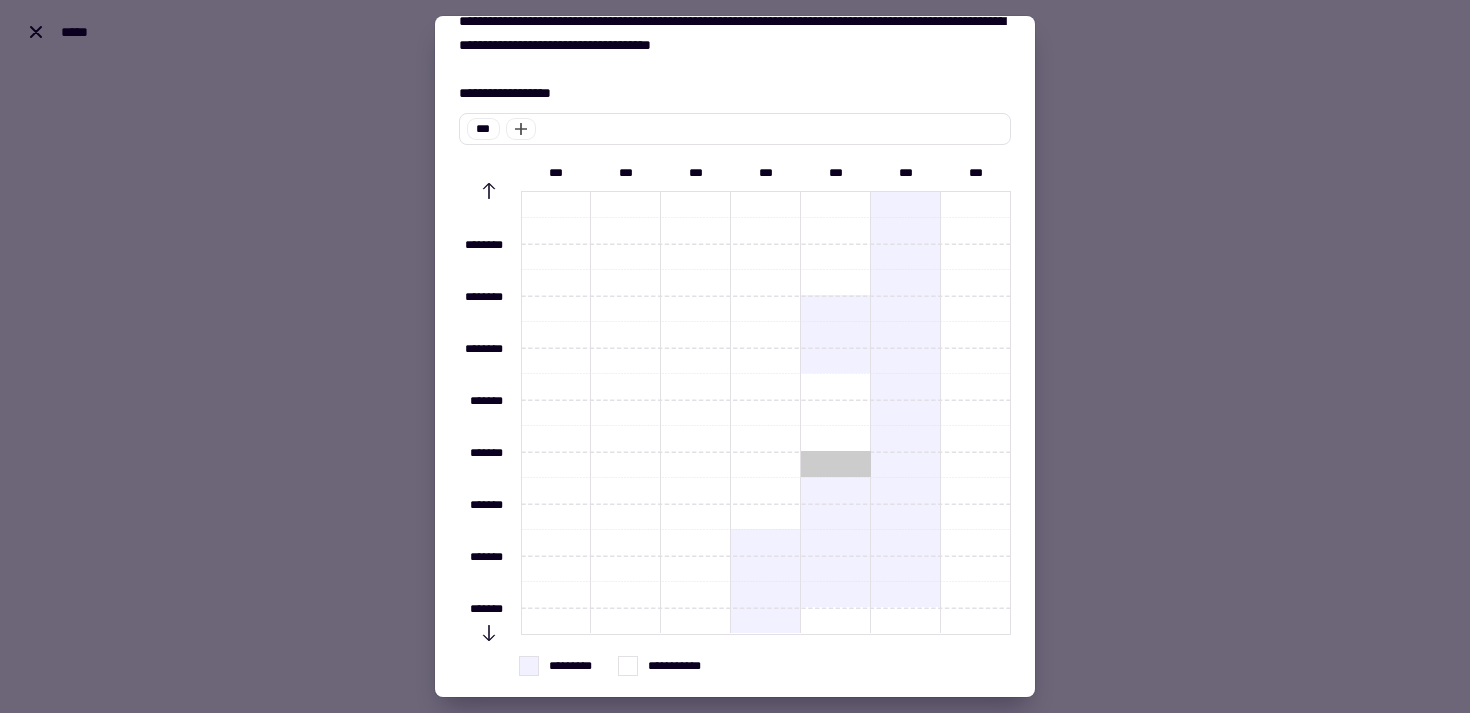 click on "**********" at bounding box center (836, 464) 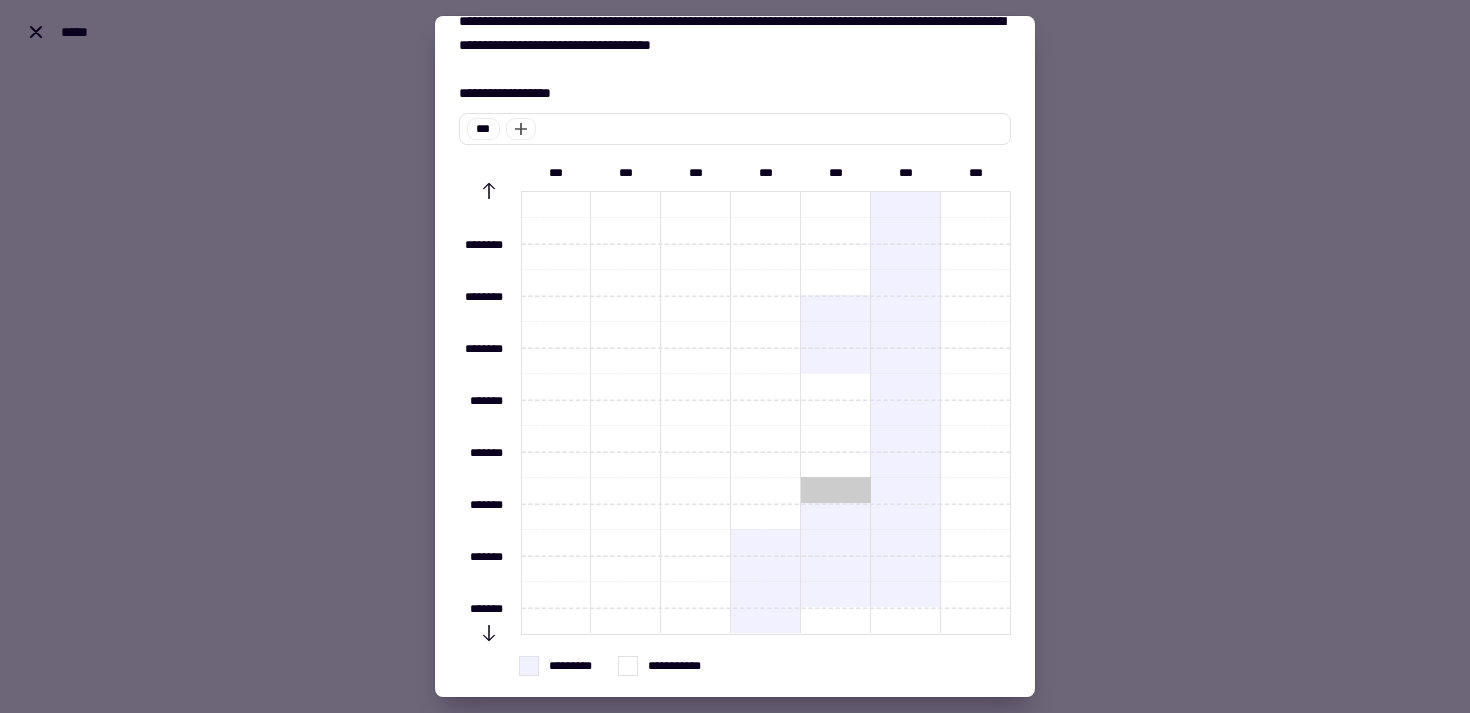 click on "**********" at bounding box center [836, 490] 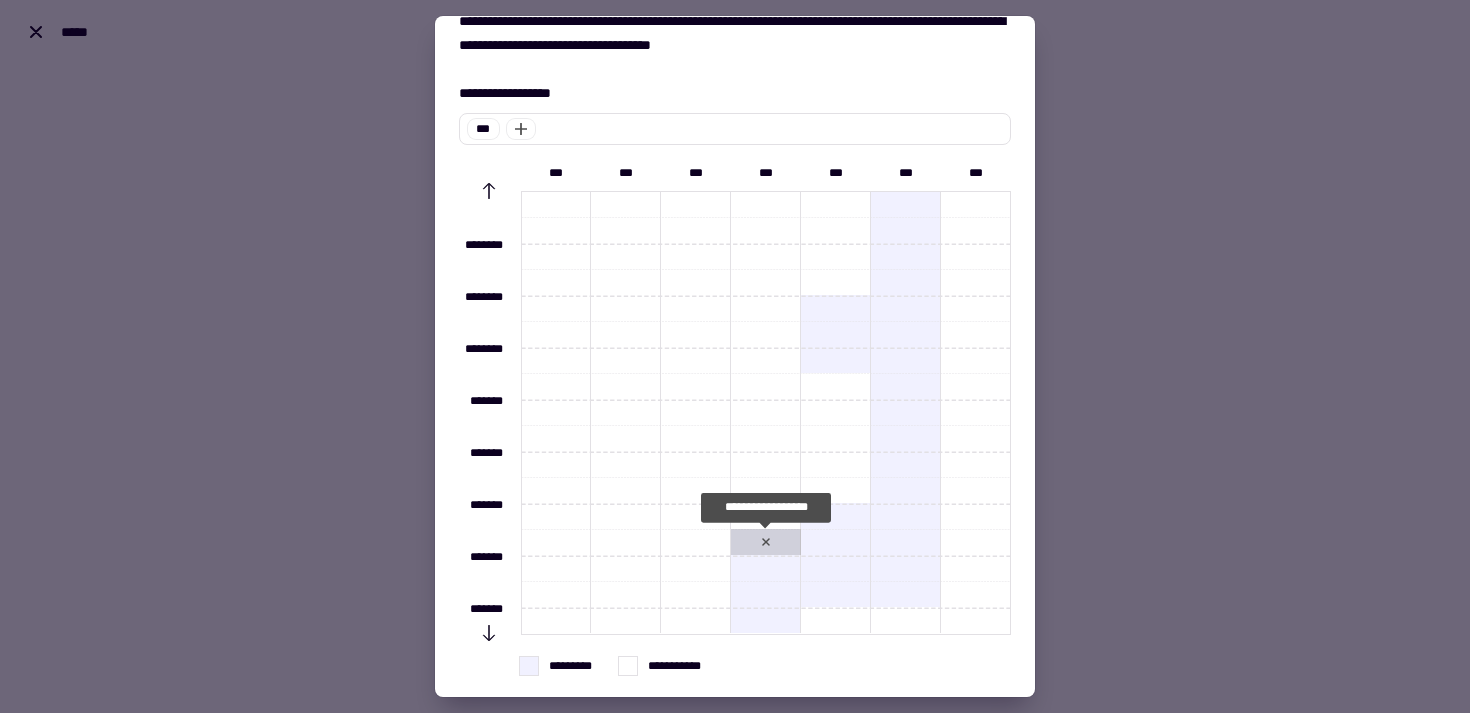 click on "**********" at bounding box center (766, 542) 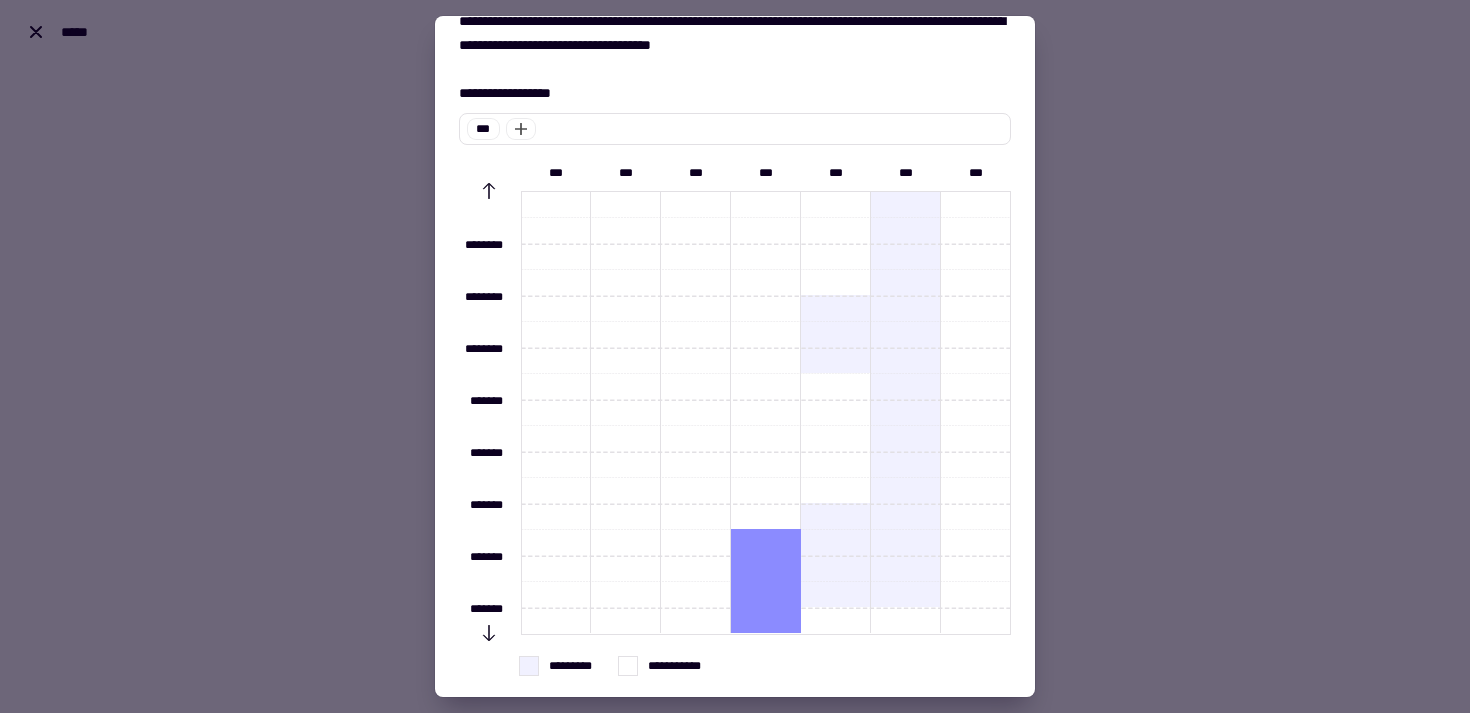 drag, startPoint x: 768, startPoint y: 549, endPoint x: 768, endPoint y: 630, distance: 81 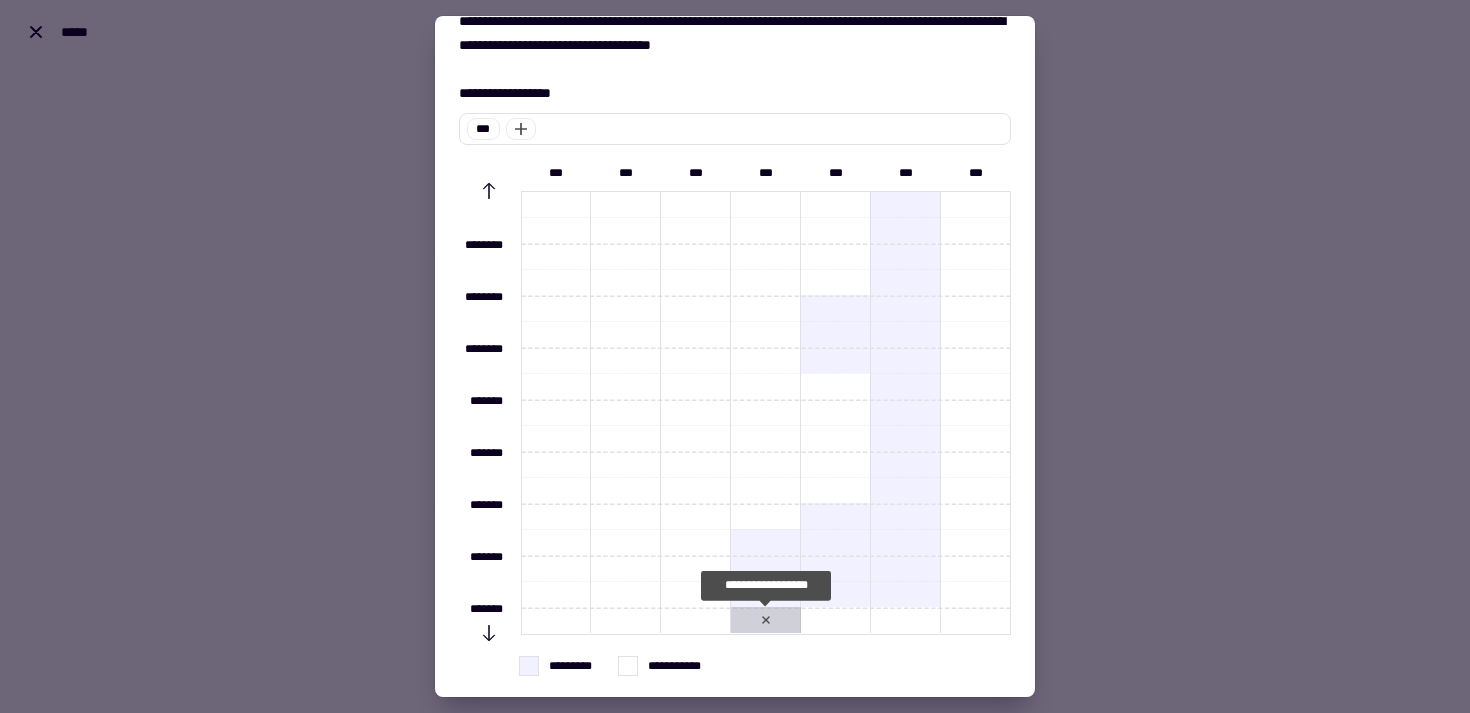 click on "**********" at bounding box center (766, 620) 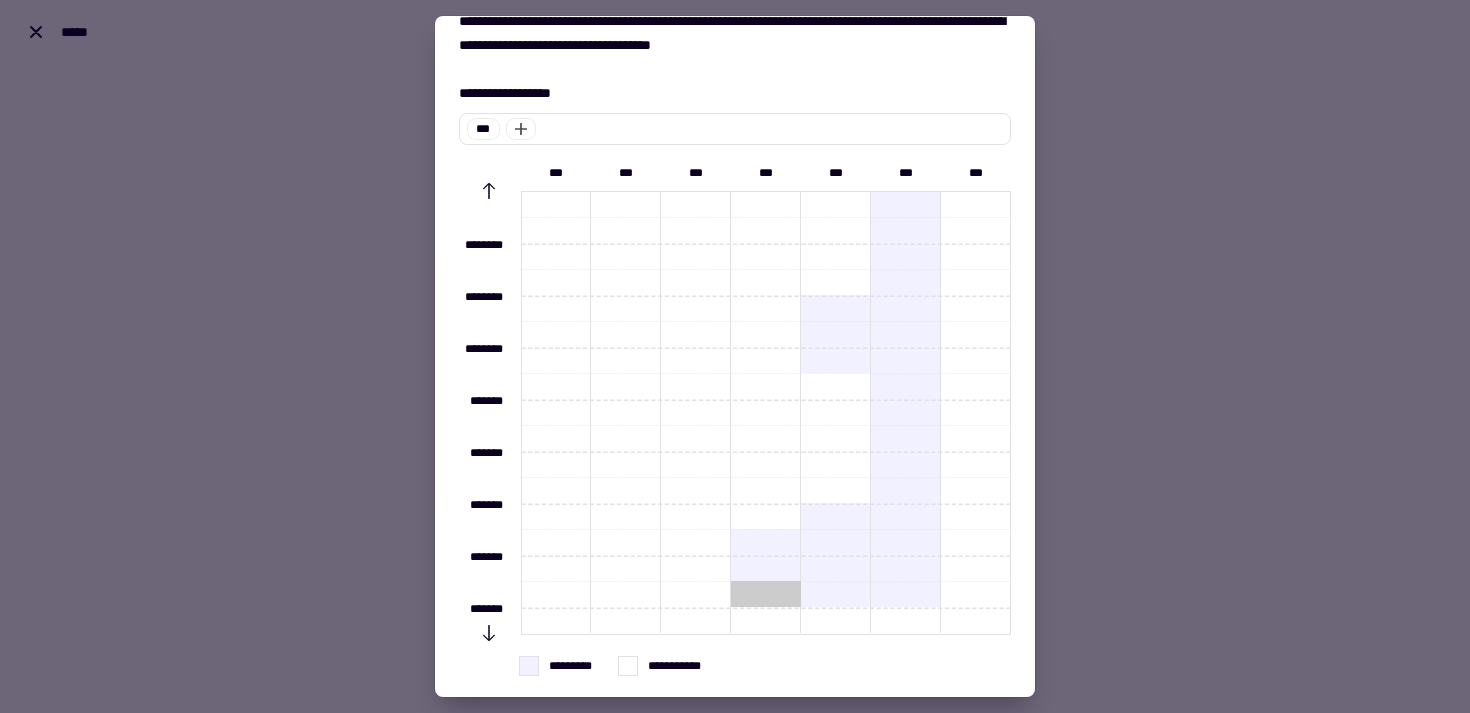 click on "**********" at bounding box center [766, 594] 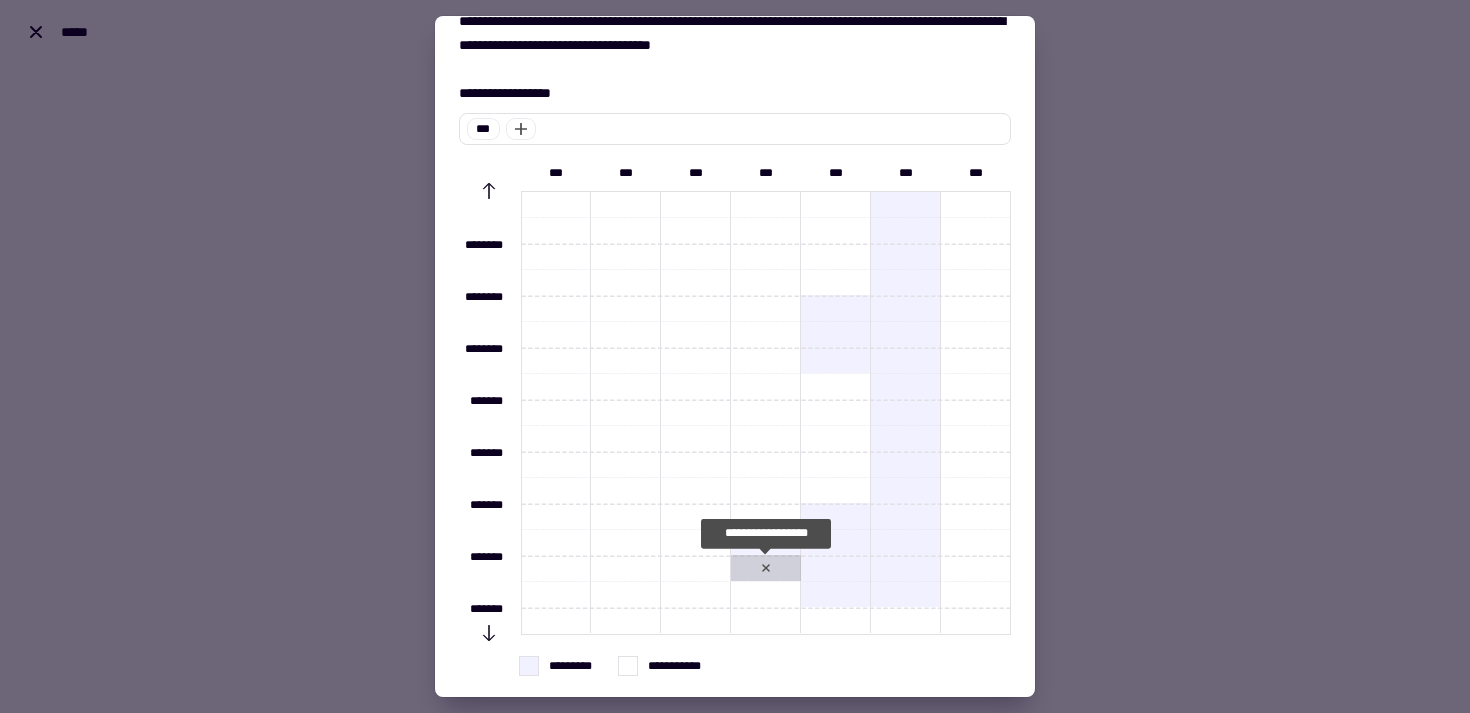 click on "**********" at bounding box center (766, 568) 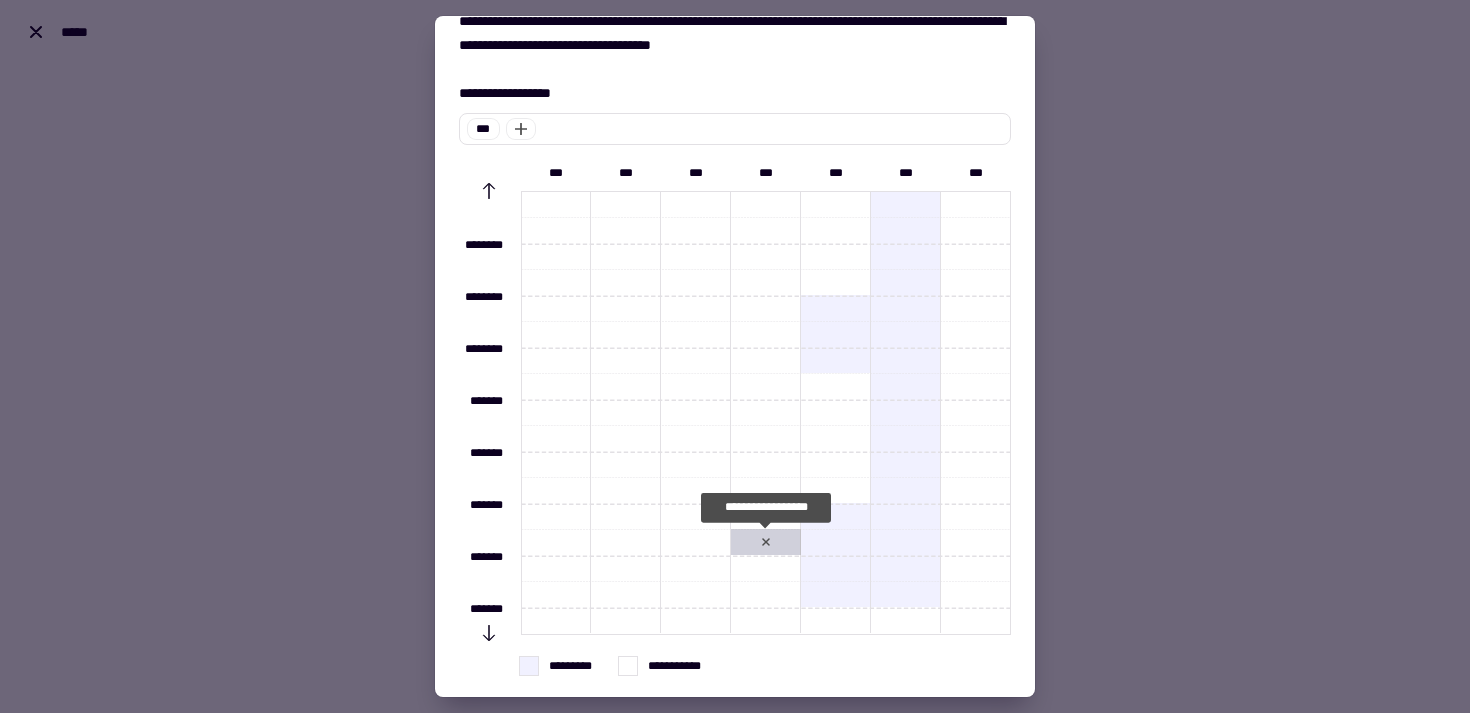 click on "**********" at bounding box center (766, 542) 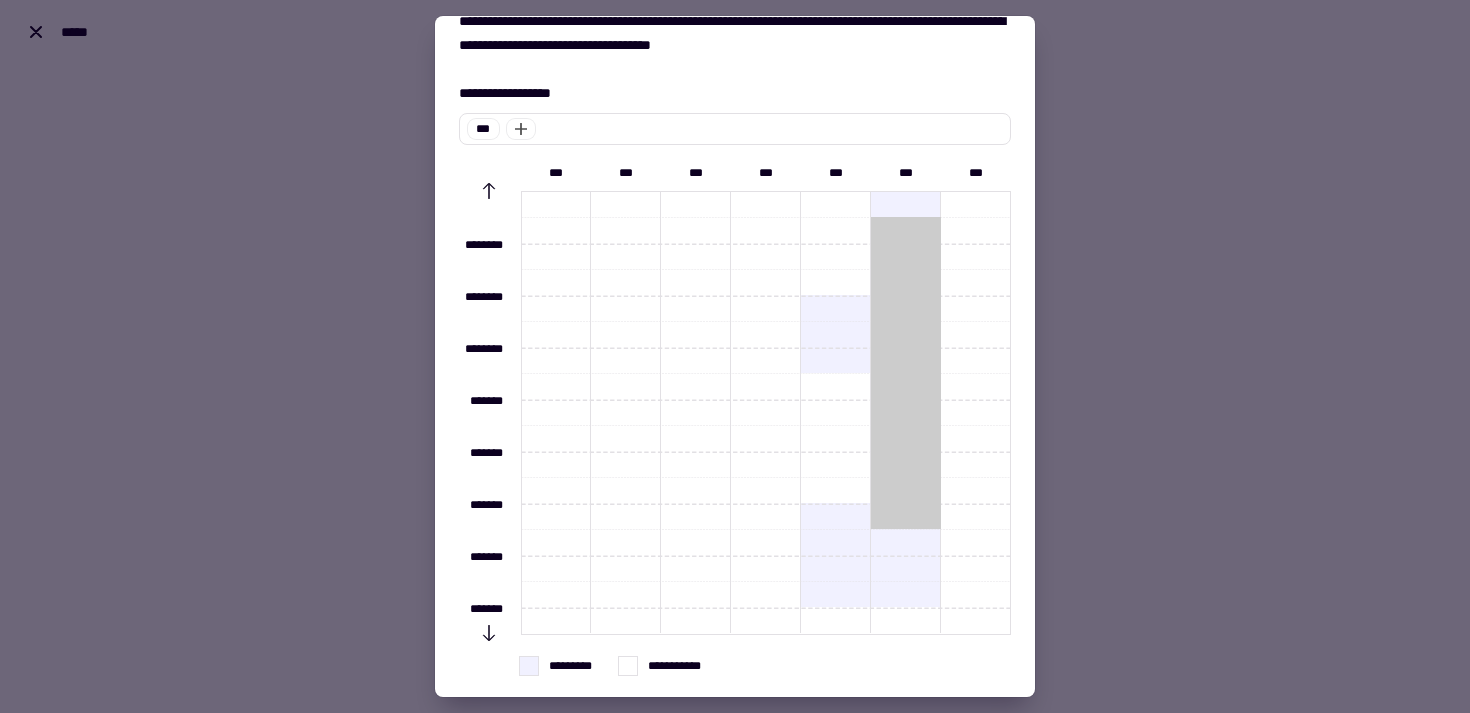 drag, startPoint x: 907, startPoint y: 242, endPoint x: 909, endPoint y: 547, distance: 305.00656 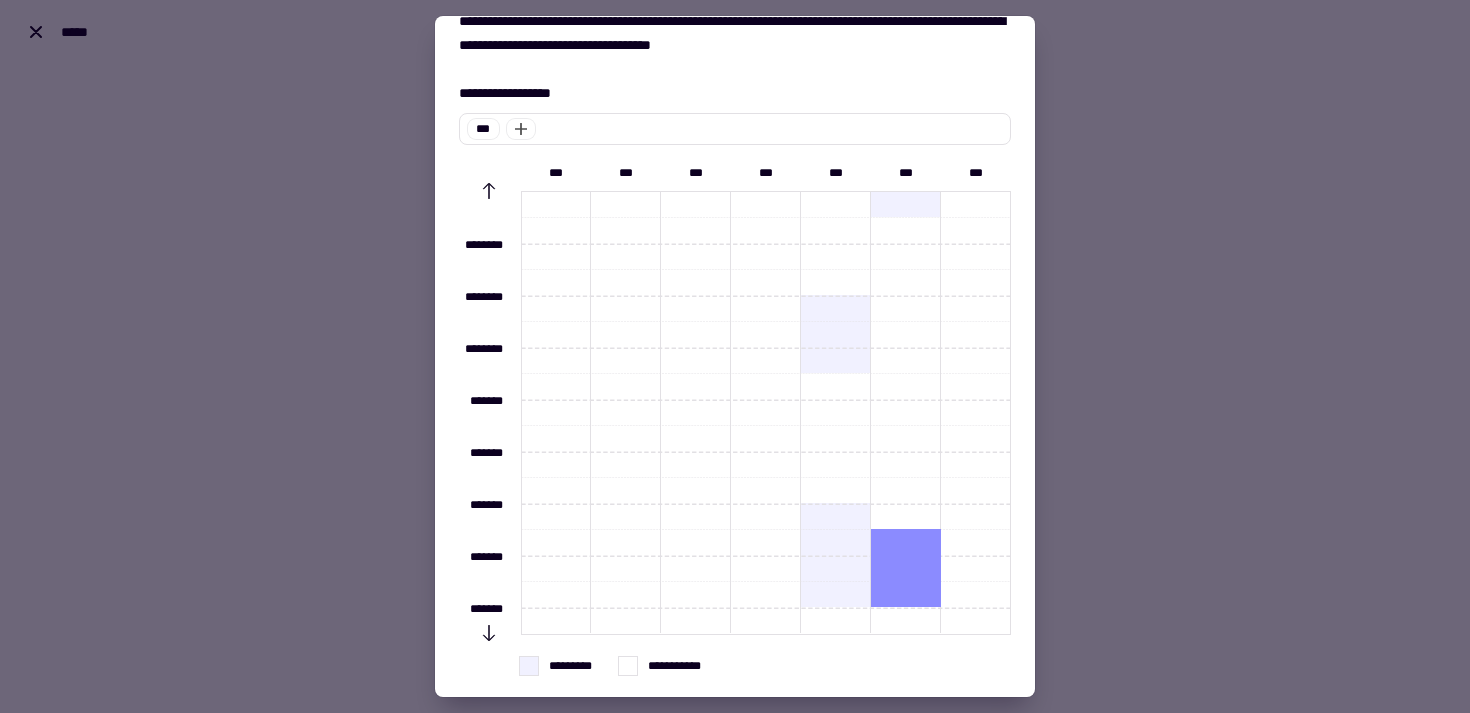 drag, startPoint x: 909, startPoint y: 547, endPoint x: 909, endPoint y: 600, distance: 53 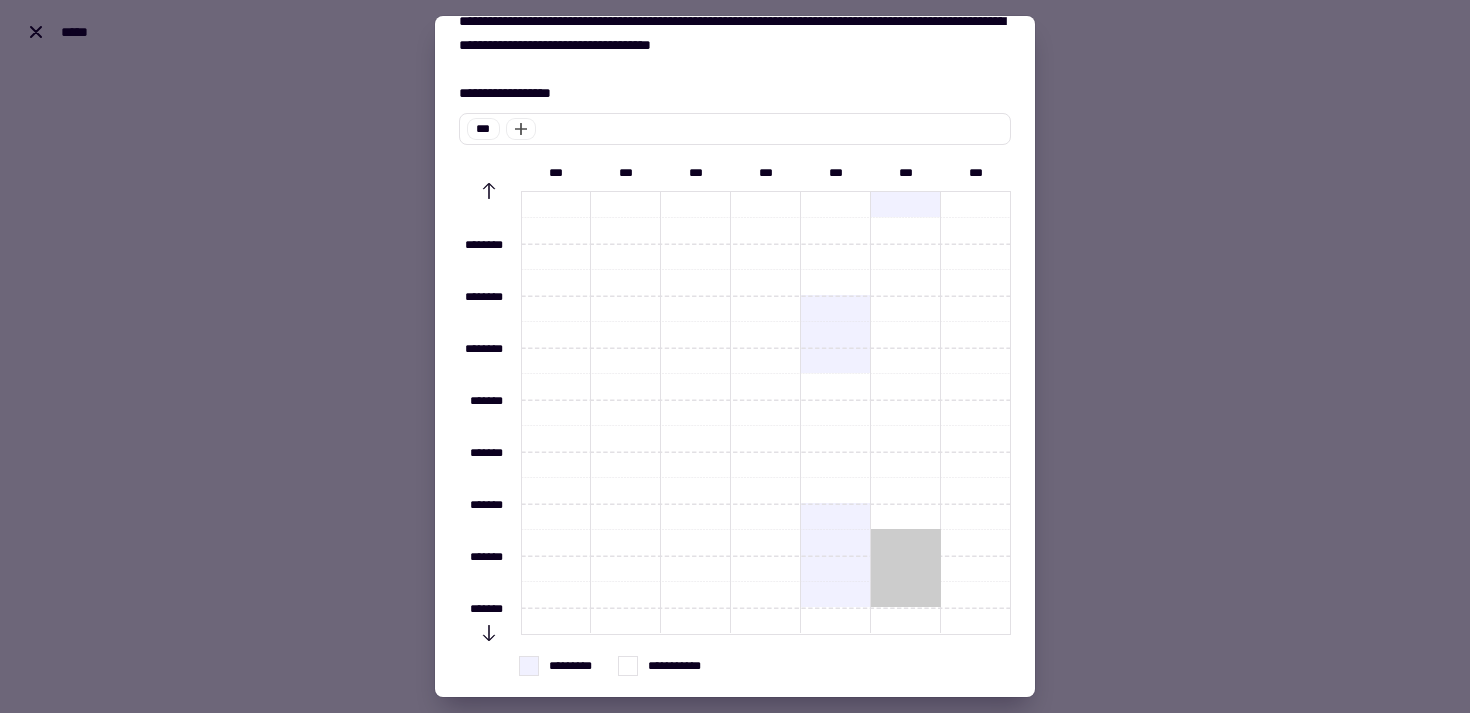 drag, startPoint x: 914, startPoint y: 540, endPoint x: 914, endPoint y: 604, distance: 64 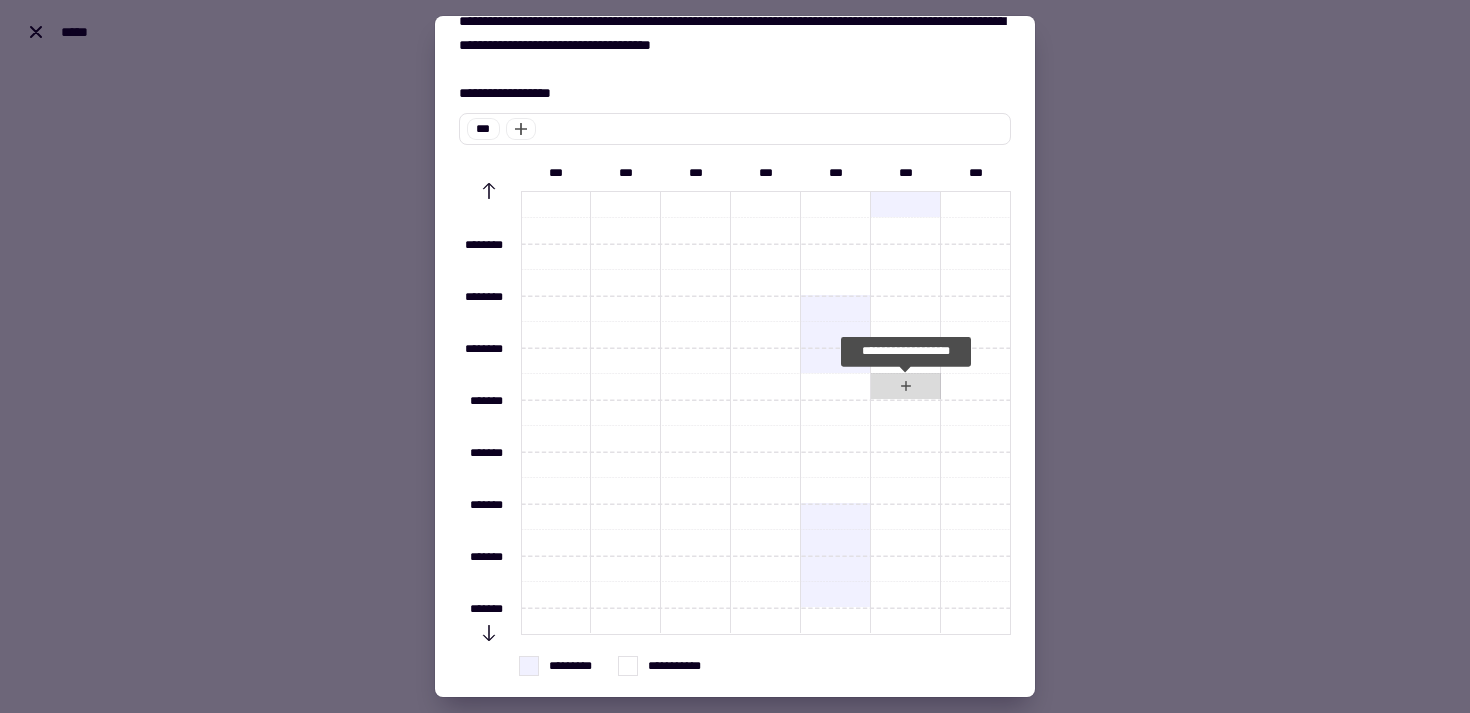 scroll, scrollTop: 0, scrollLeft: 0, axis: both 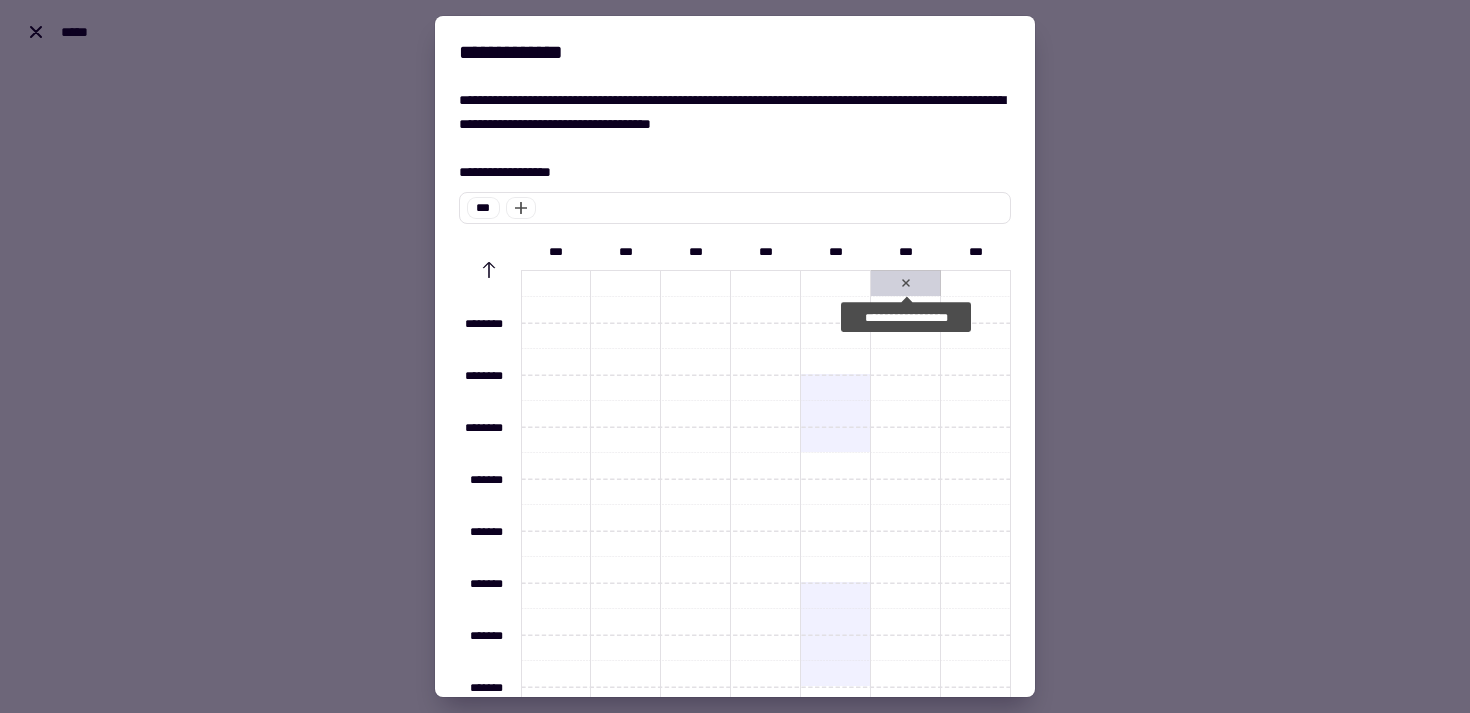 click on "**********" at bounding box center (906, 283) 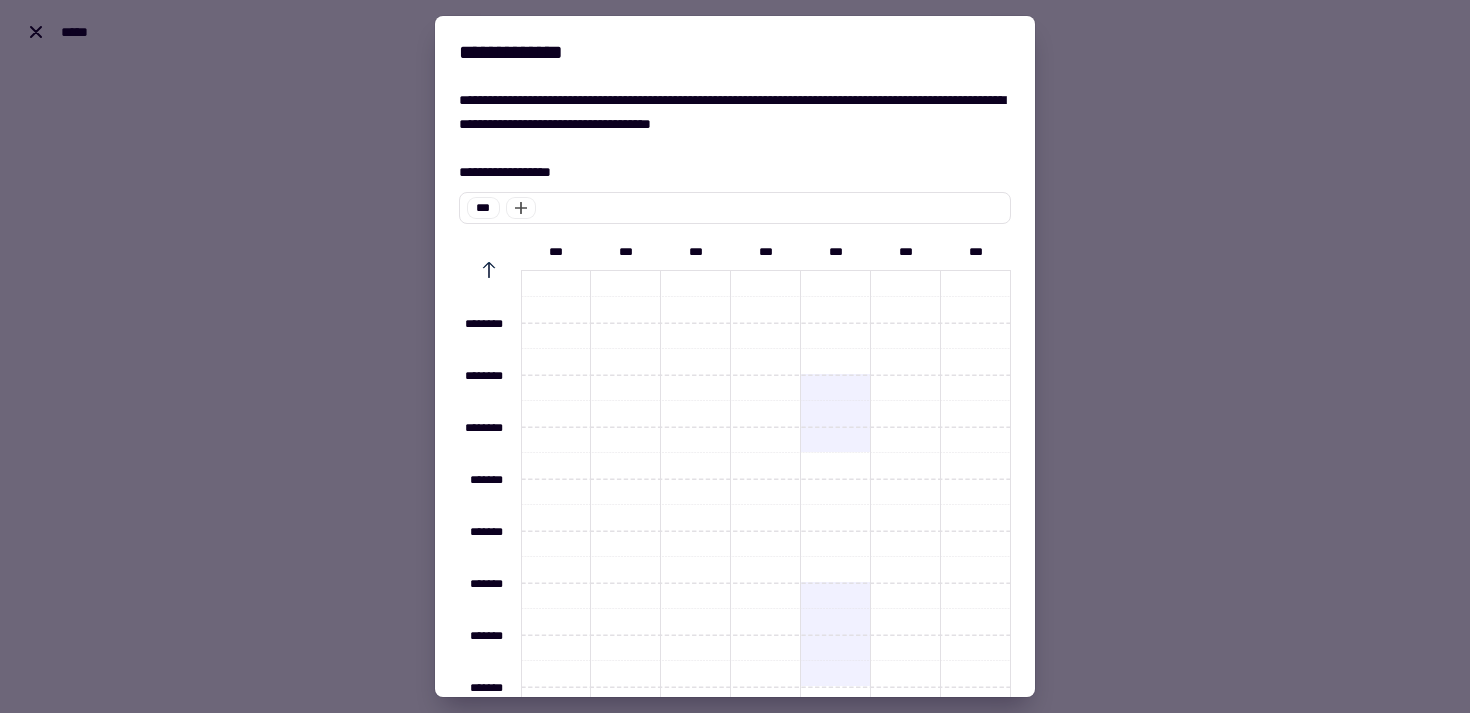 click on "*******" at bounding box center (489, 270) 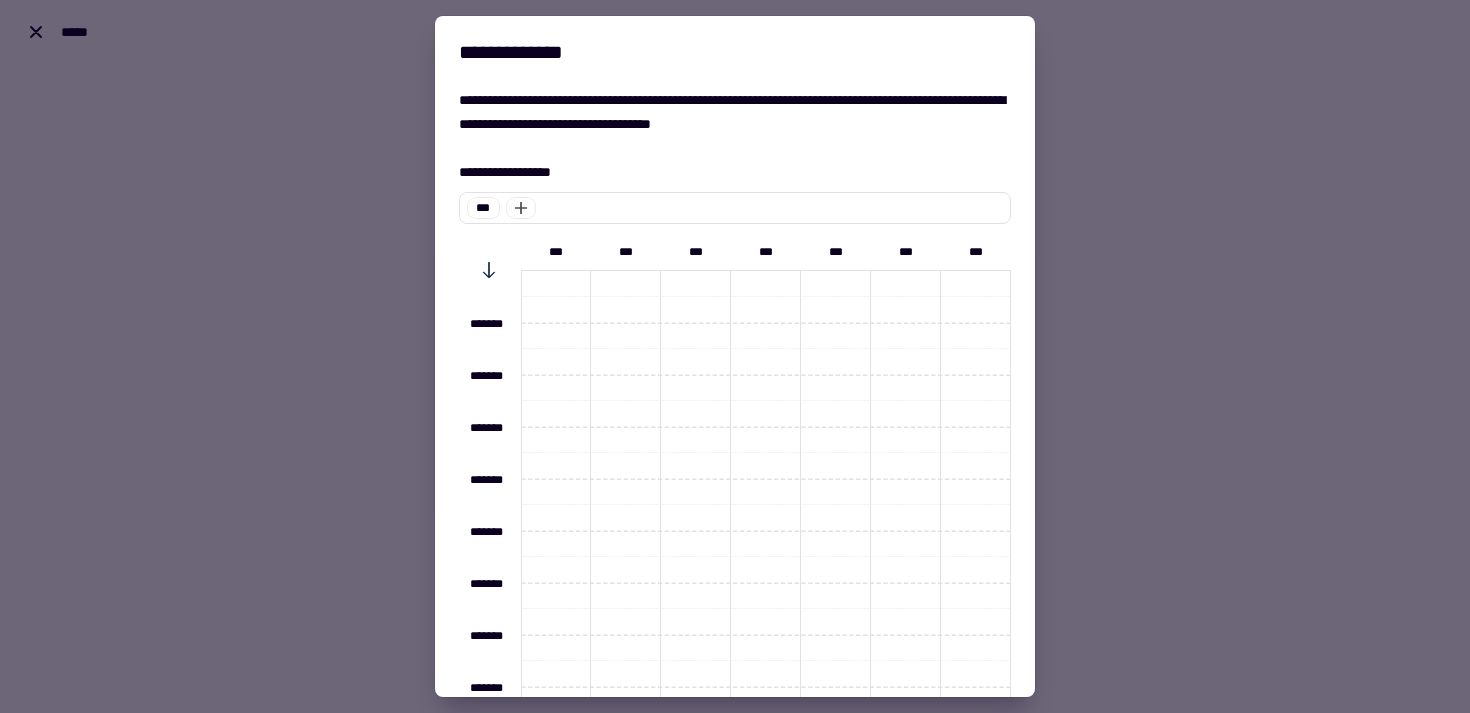 click on "*******" at bounding box center (489, 270) 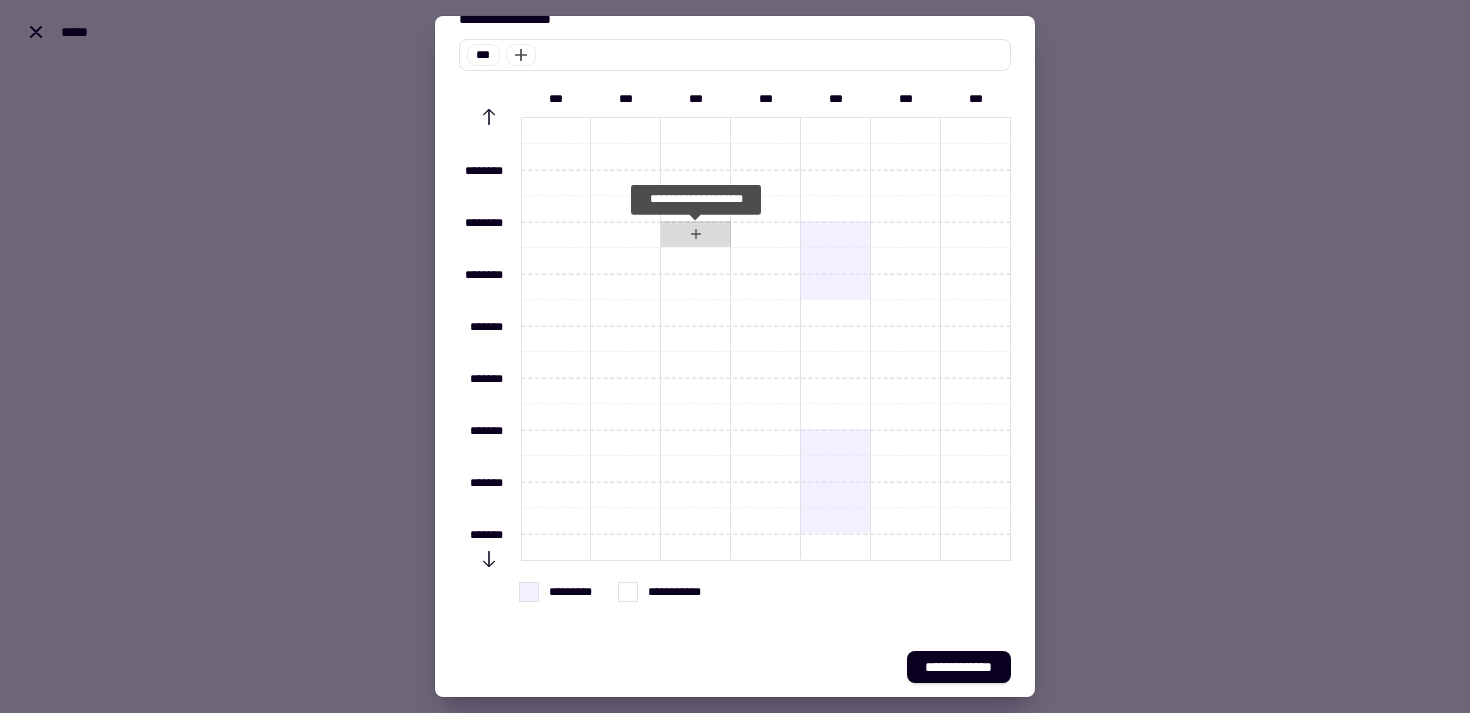 scroll, scrollTop: 161, scrollLeft: 0, axis: vertical 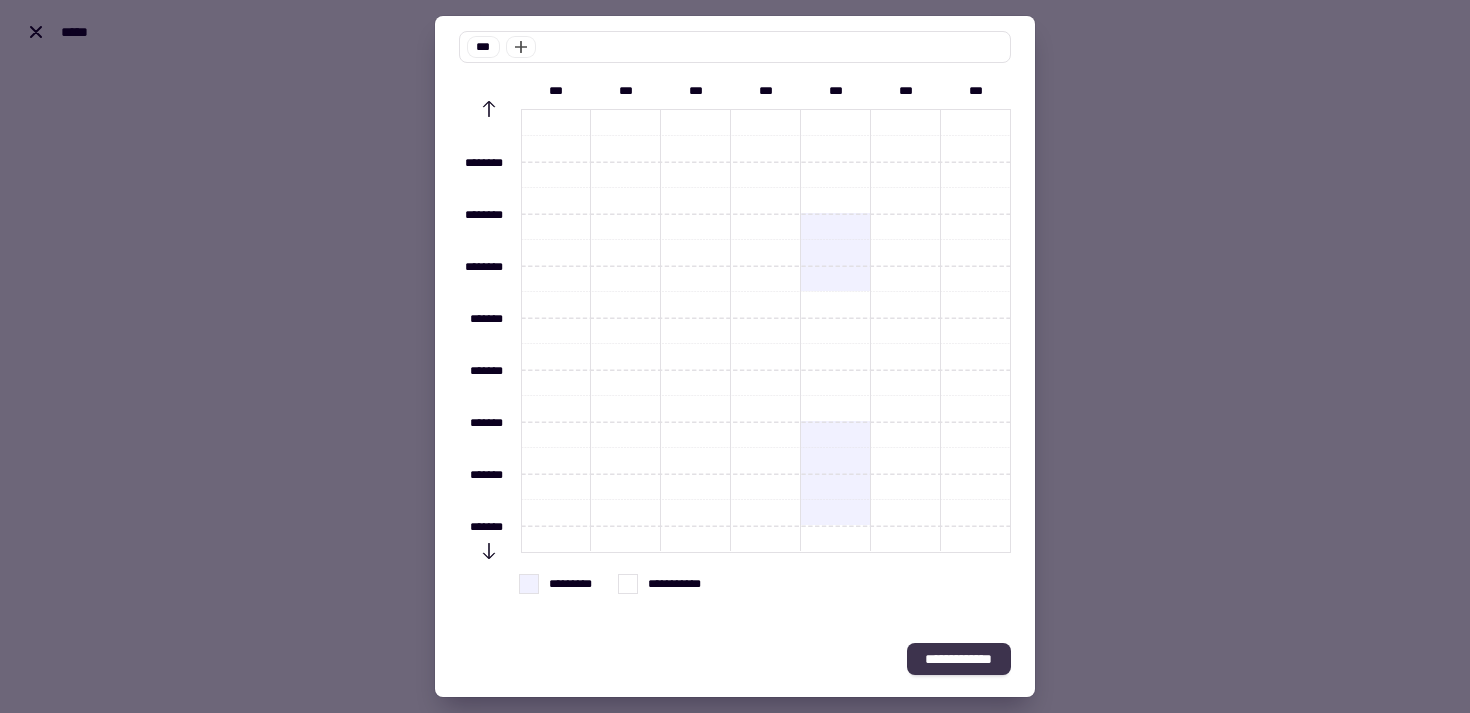 click on "**********" 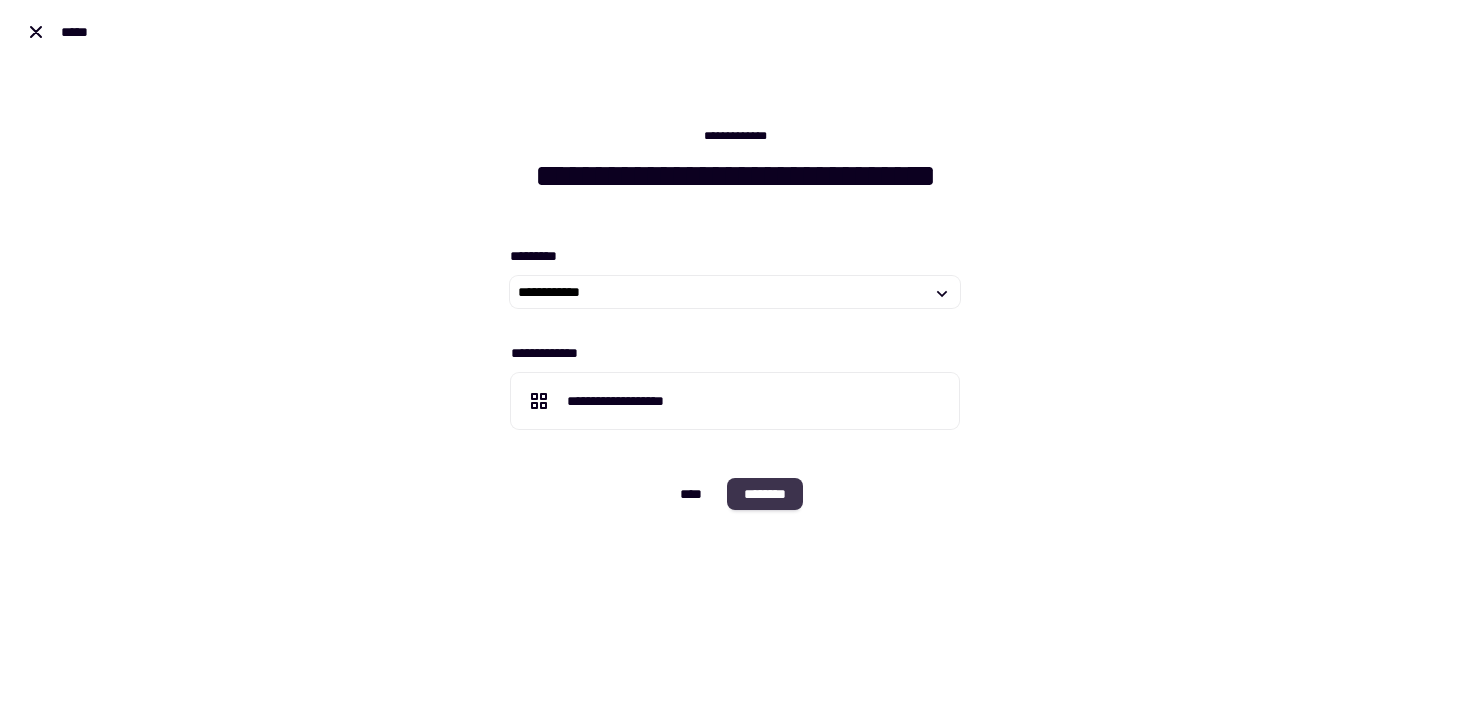 click on "********" 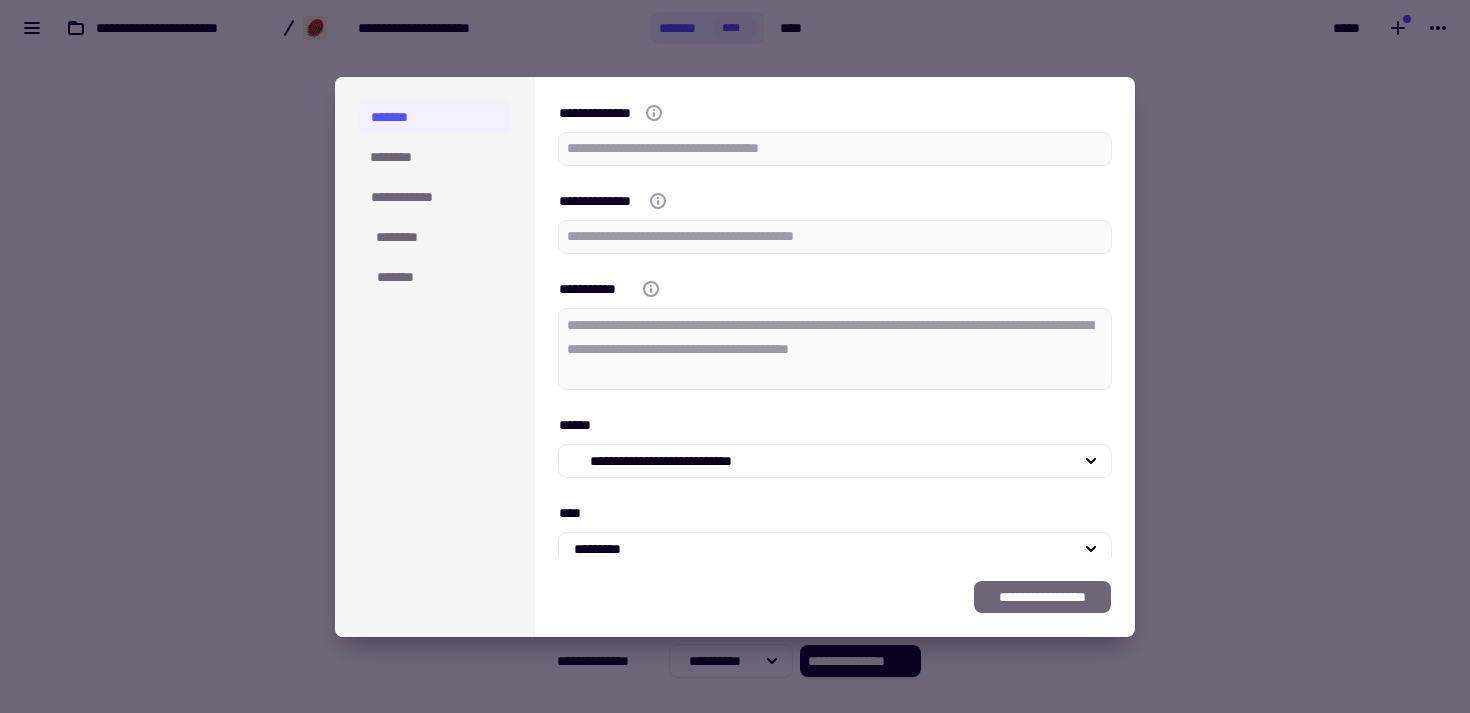 type on "*" 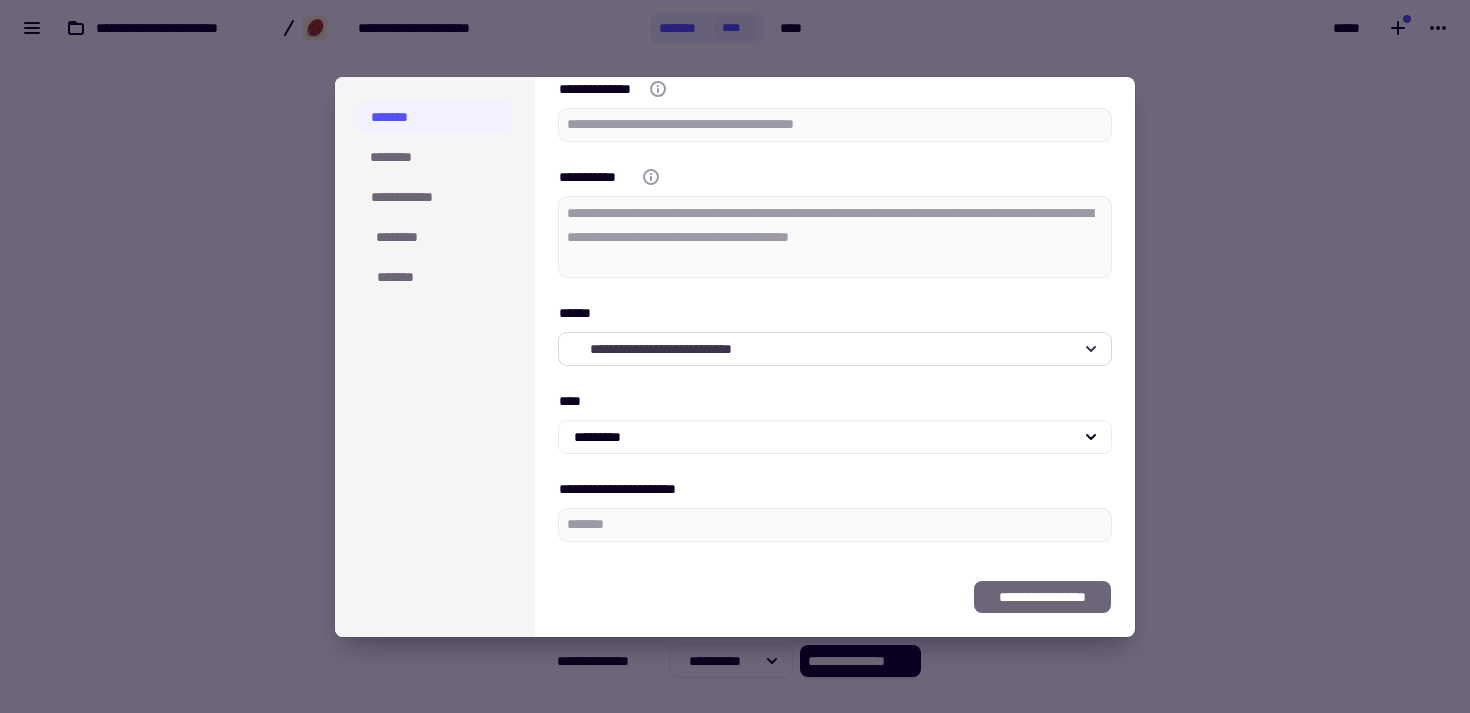 scroll, scrollTop: 120, scrollLeft: 0, axis: vertical 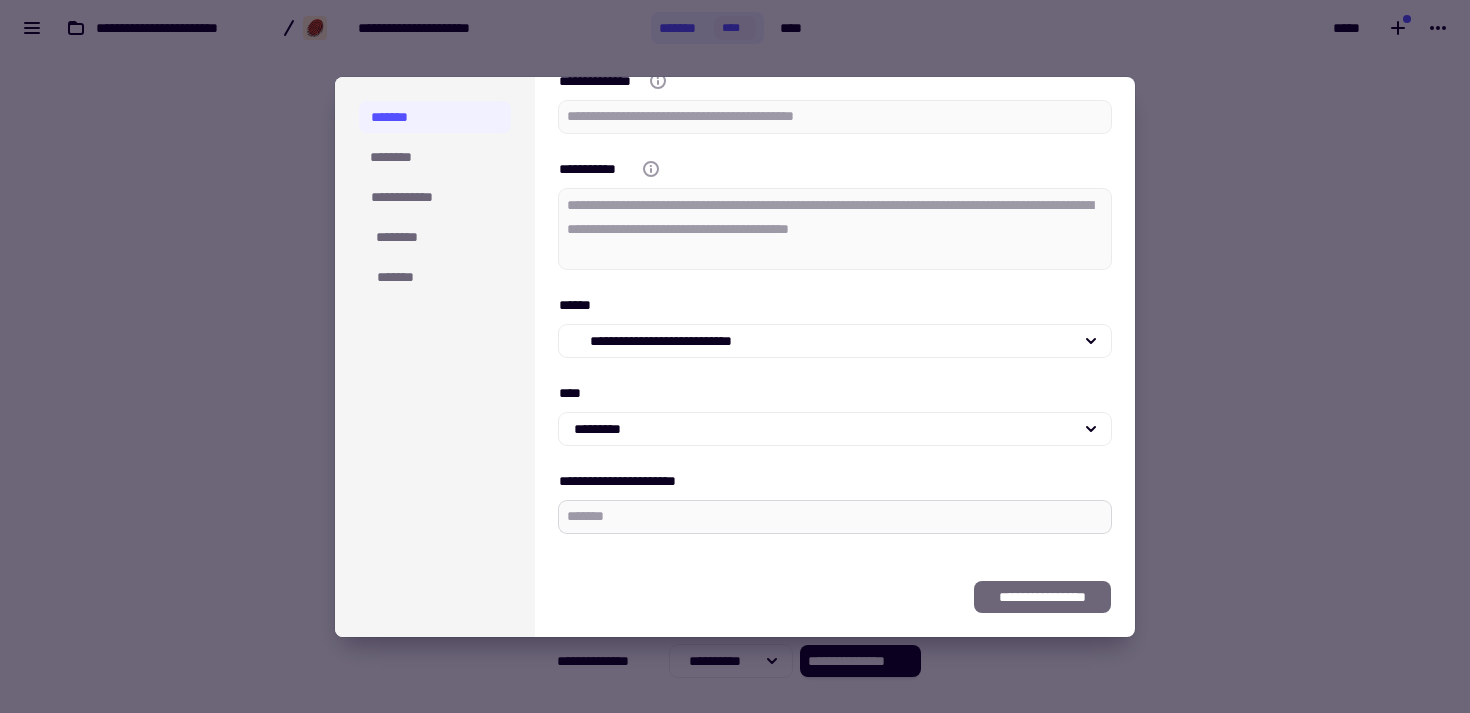type on "*" 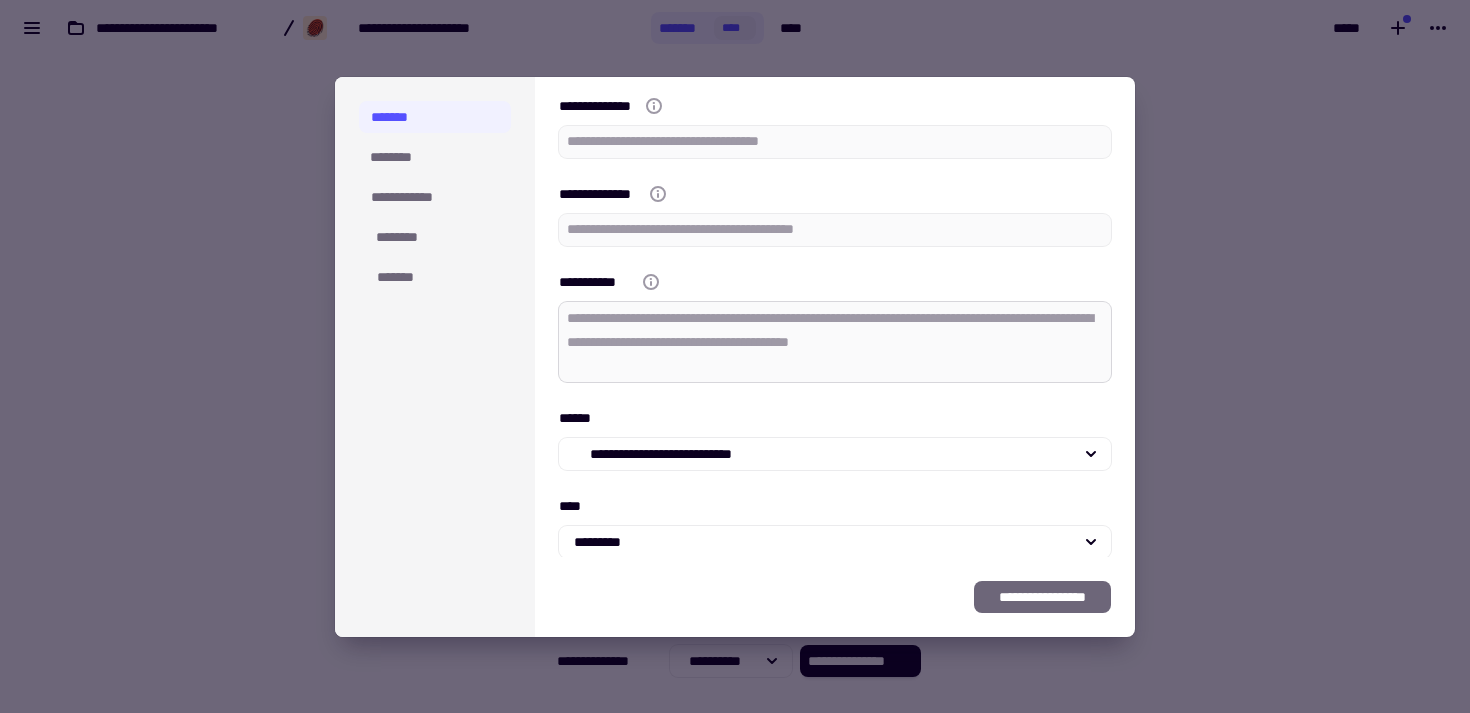 scroll, scrollTop: 0, scrollLeft: 0, axis: both 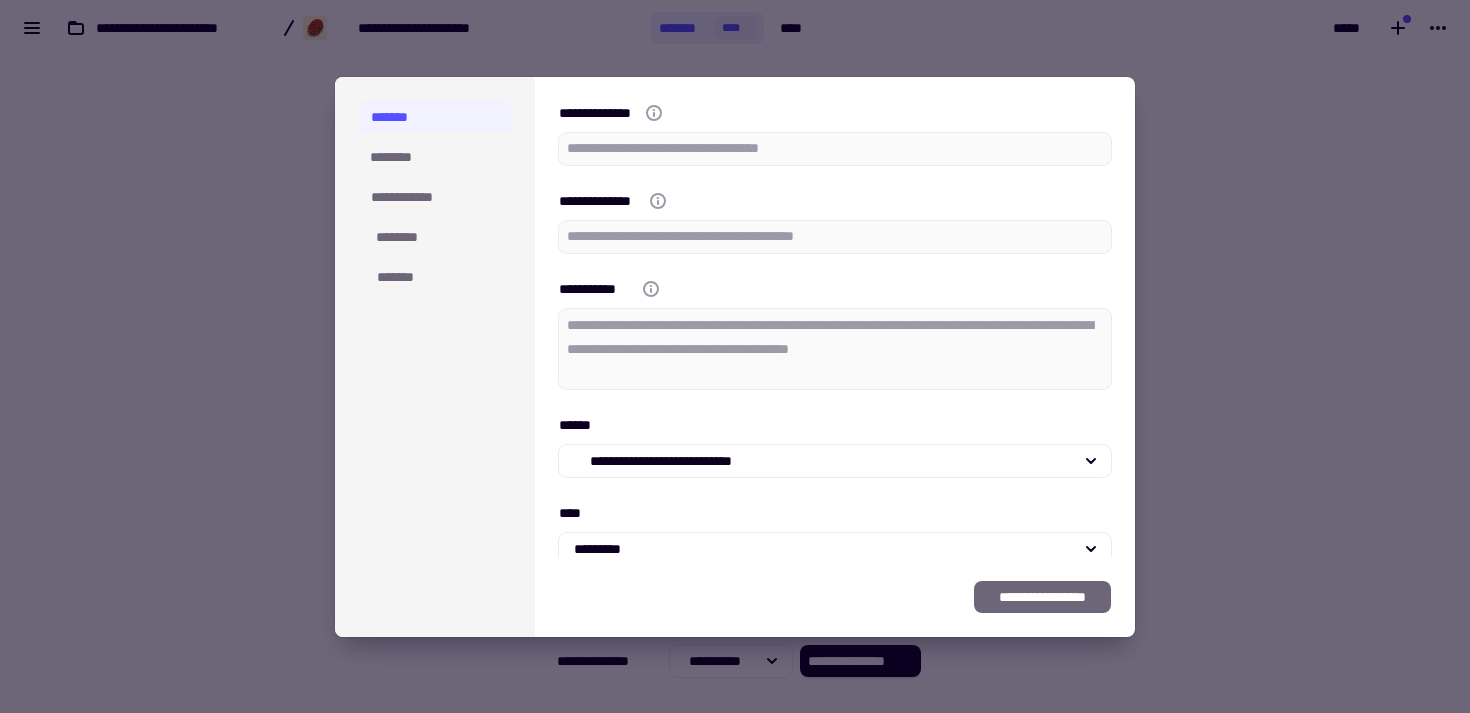 type on "**" 